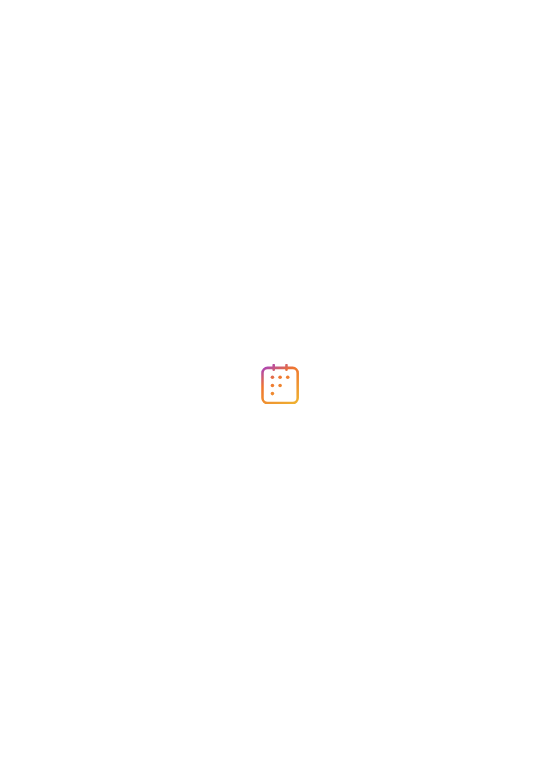 scroll, scrollTop: 0, scrollLeft: 0, axis: both 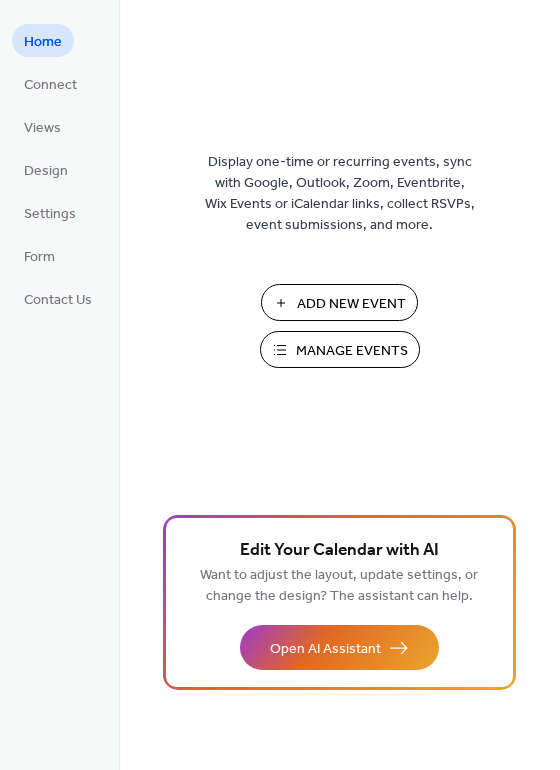 click on "Manage Events" at bounding box center (352, 351) 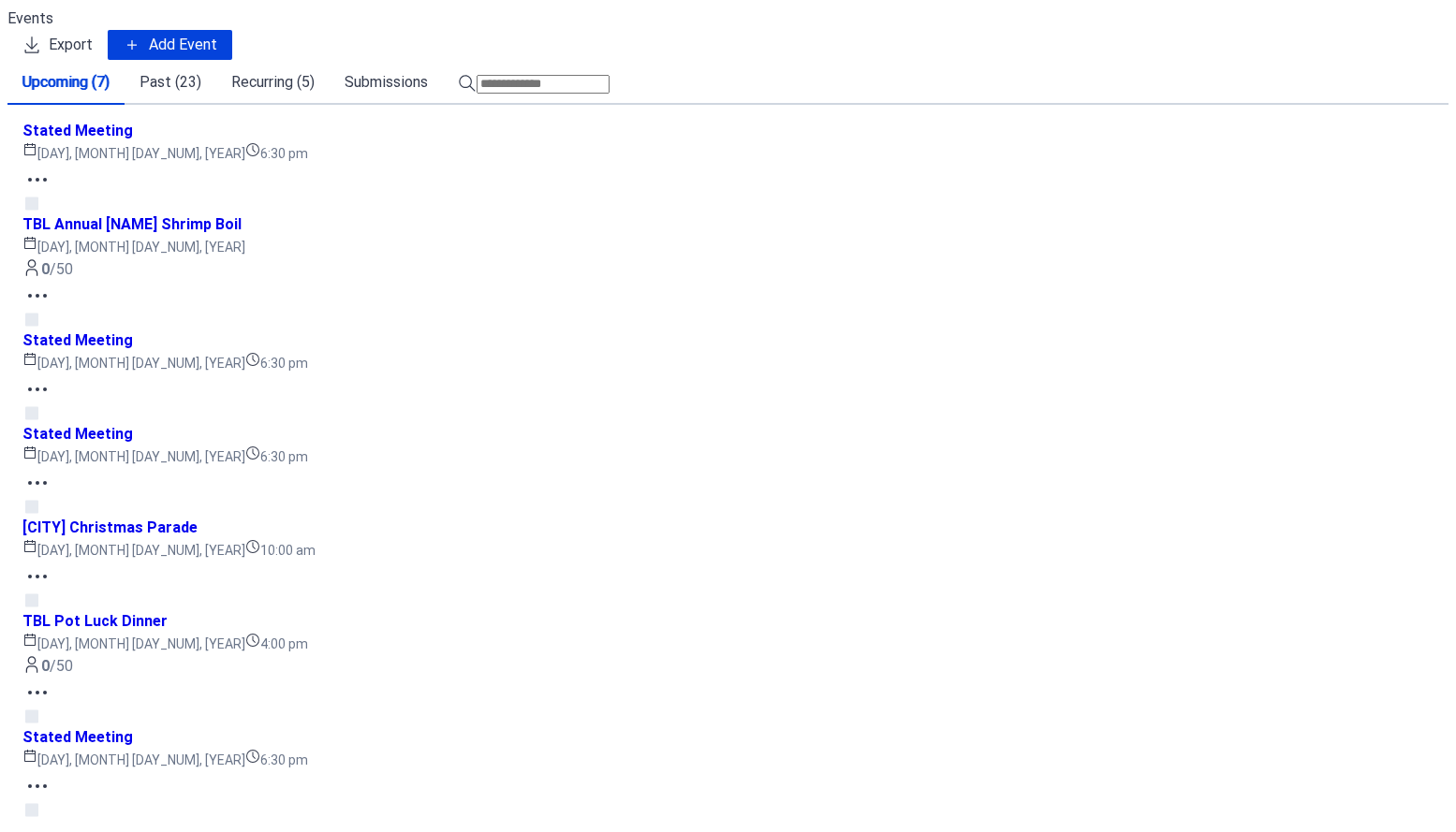 scroll, scrollTop: 0, scrollLeft: 0, axis: both 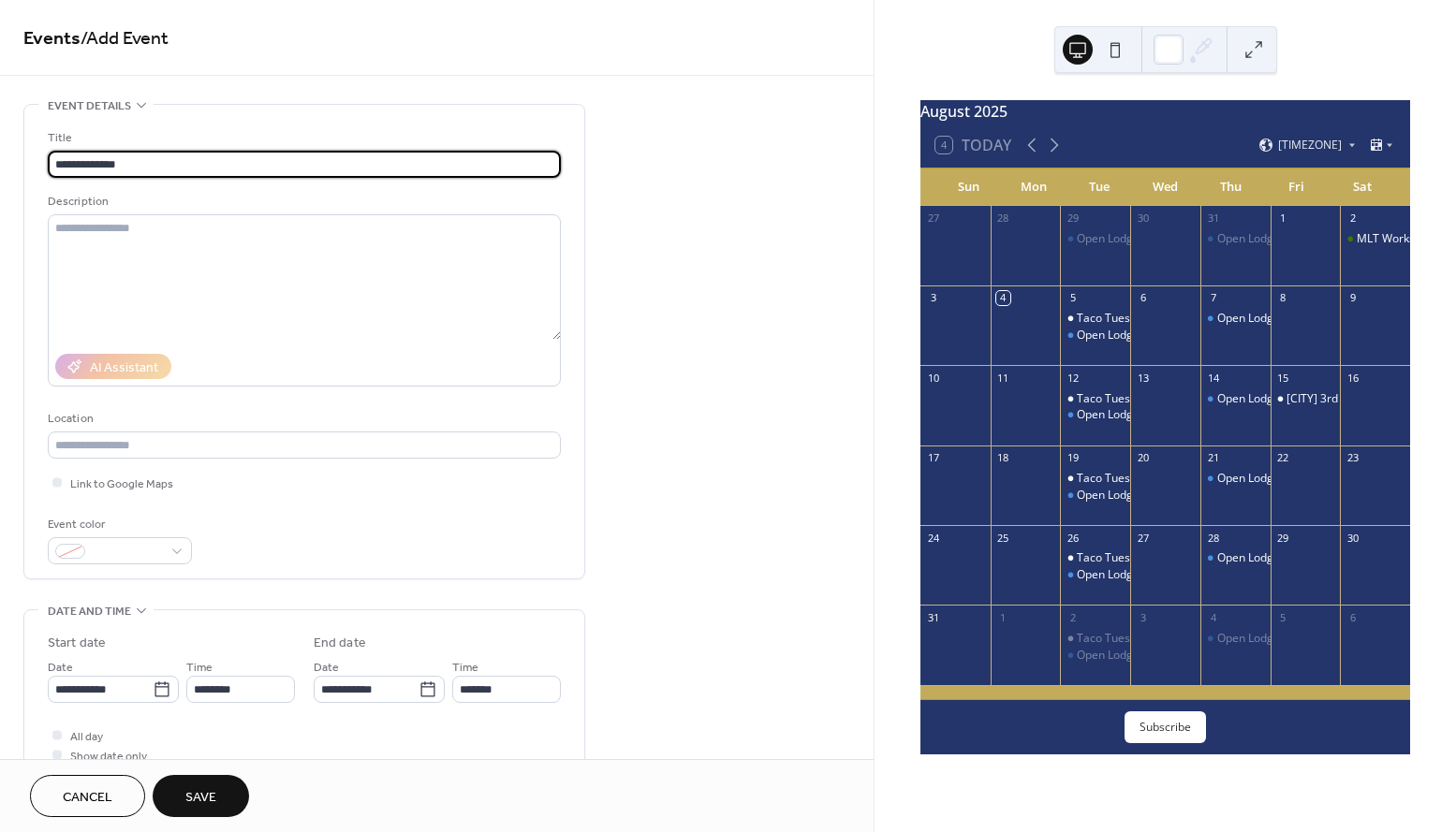 drag, startPoint x: 152, startPoint y: 163, endPoint x: 3, endPoint y: 160, distance: 149.0302 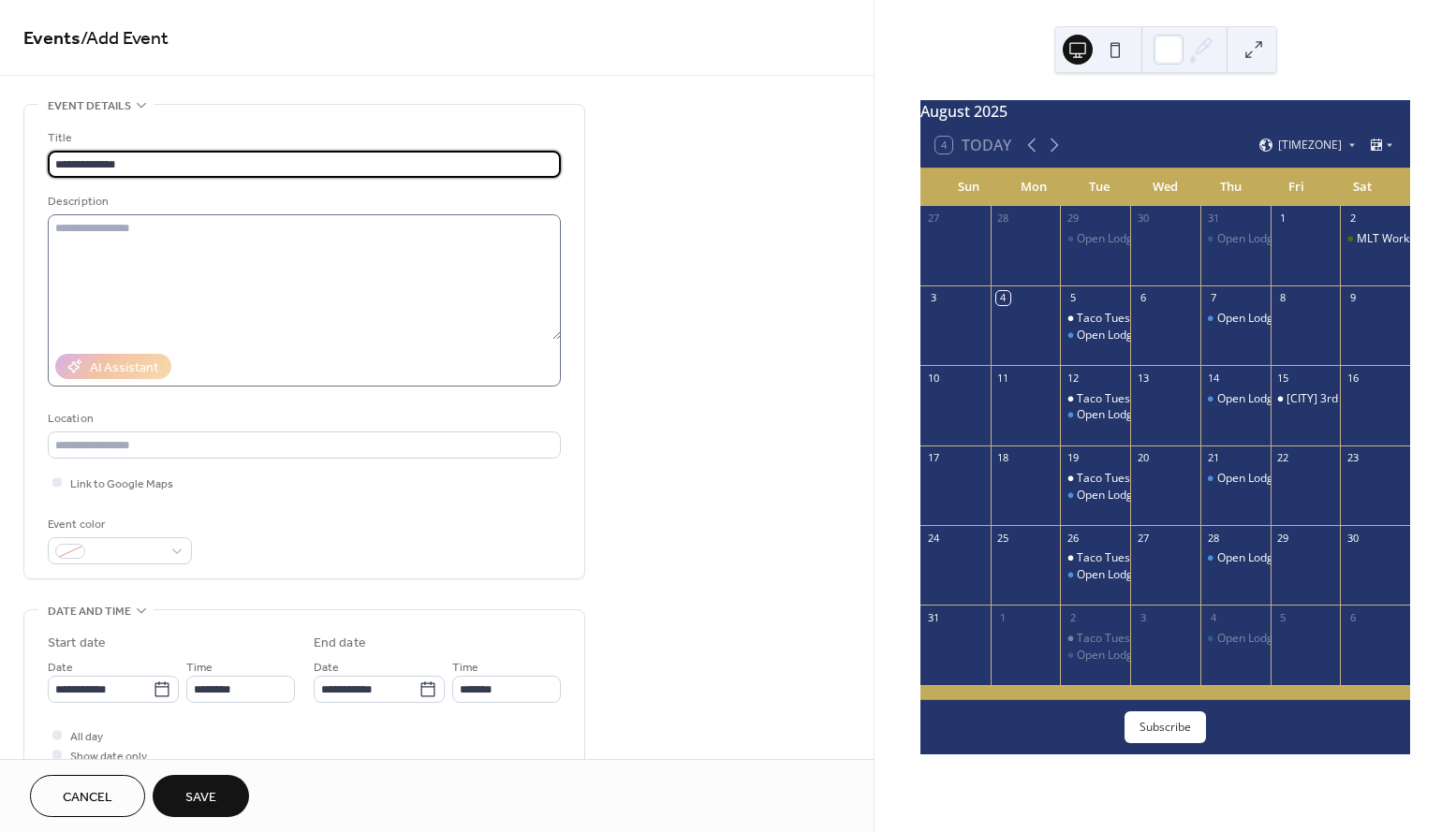 type on "**********" 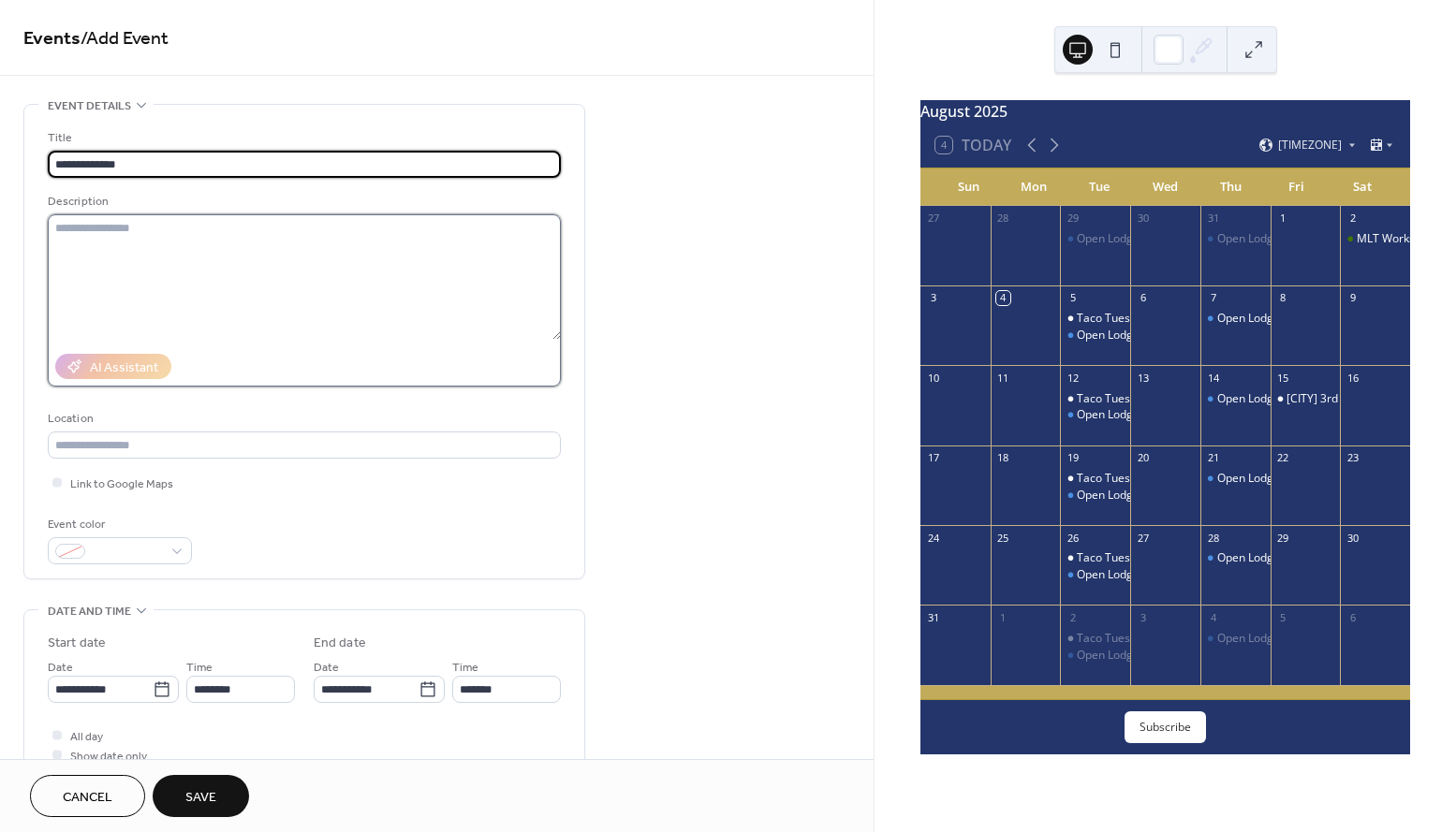 click at bounding box center [304, 277] 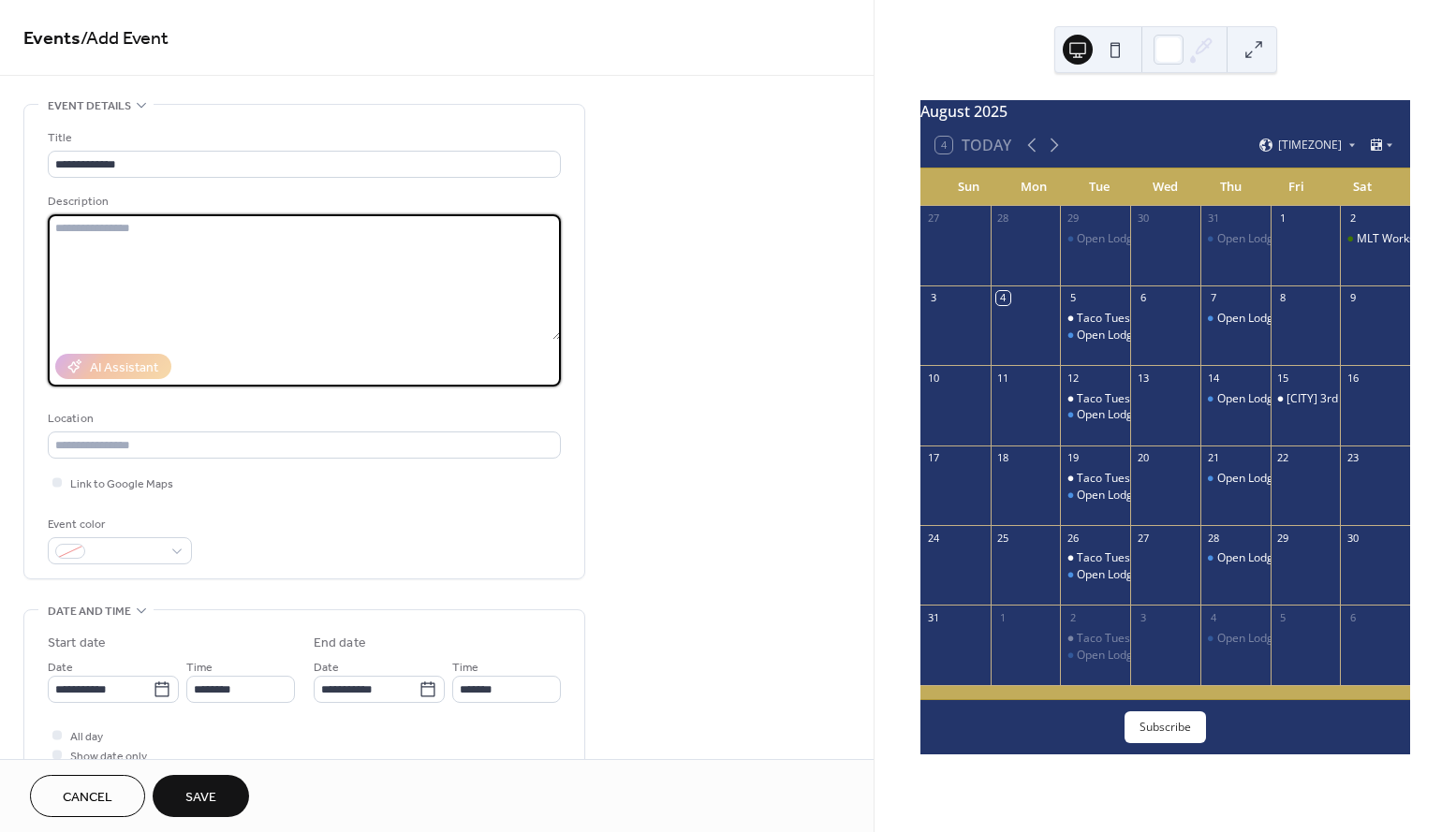 paste on "**********" 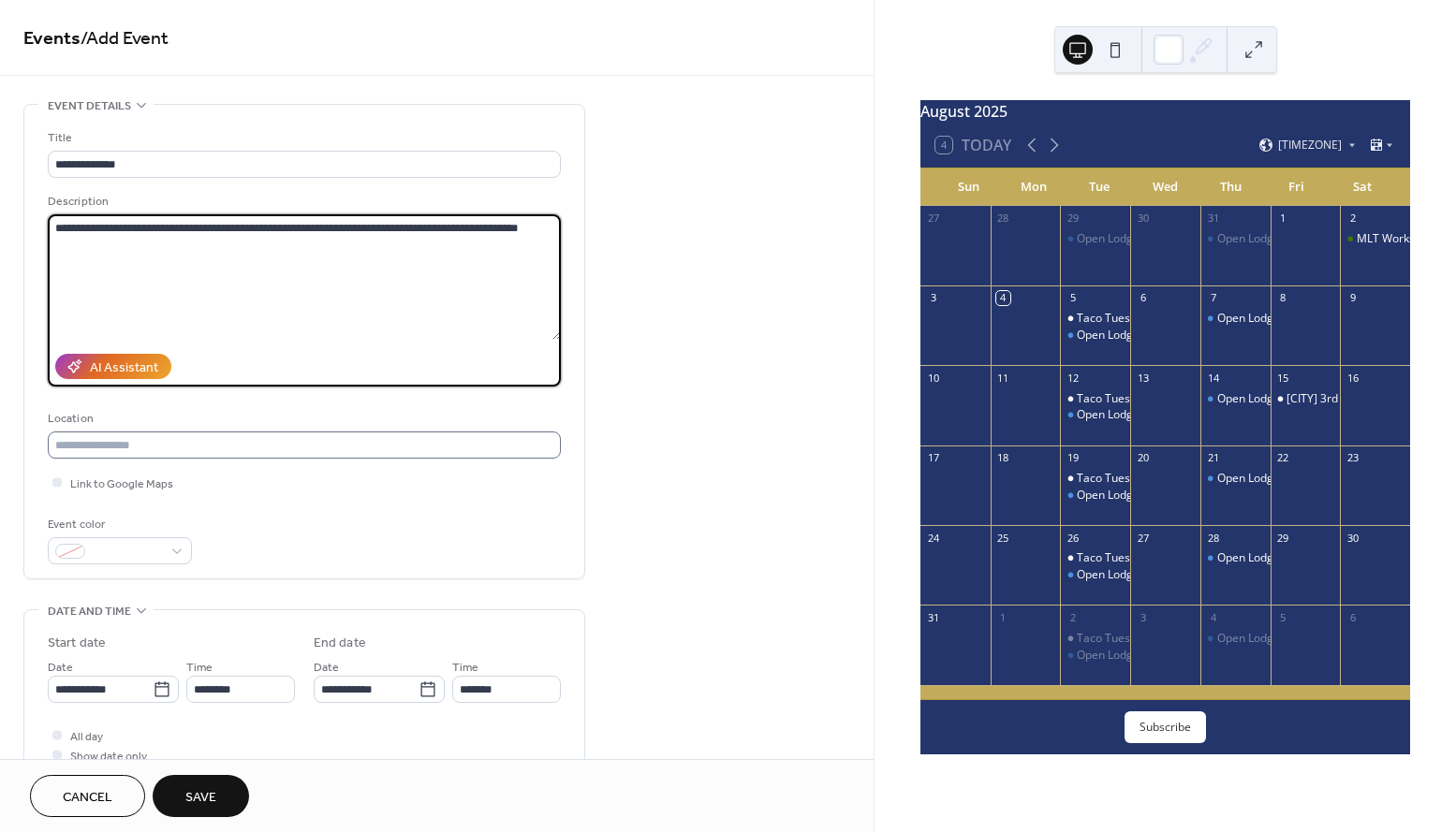 type on "**********" 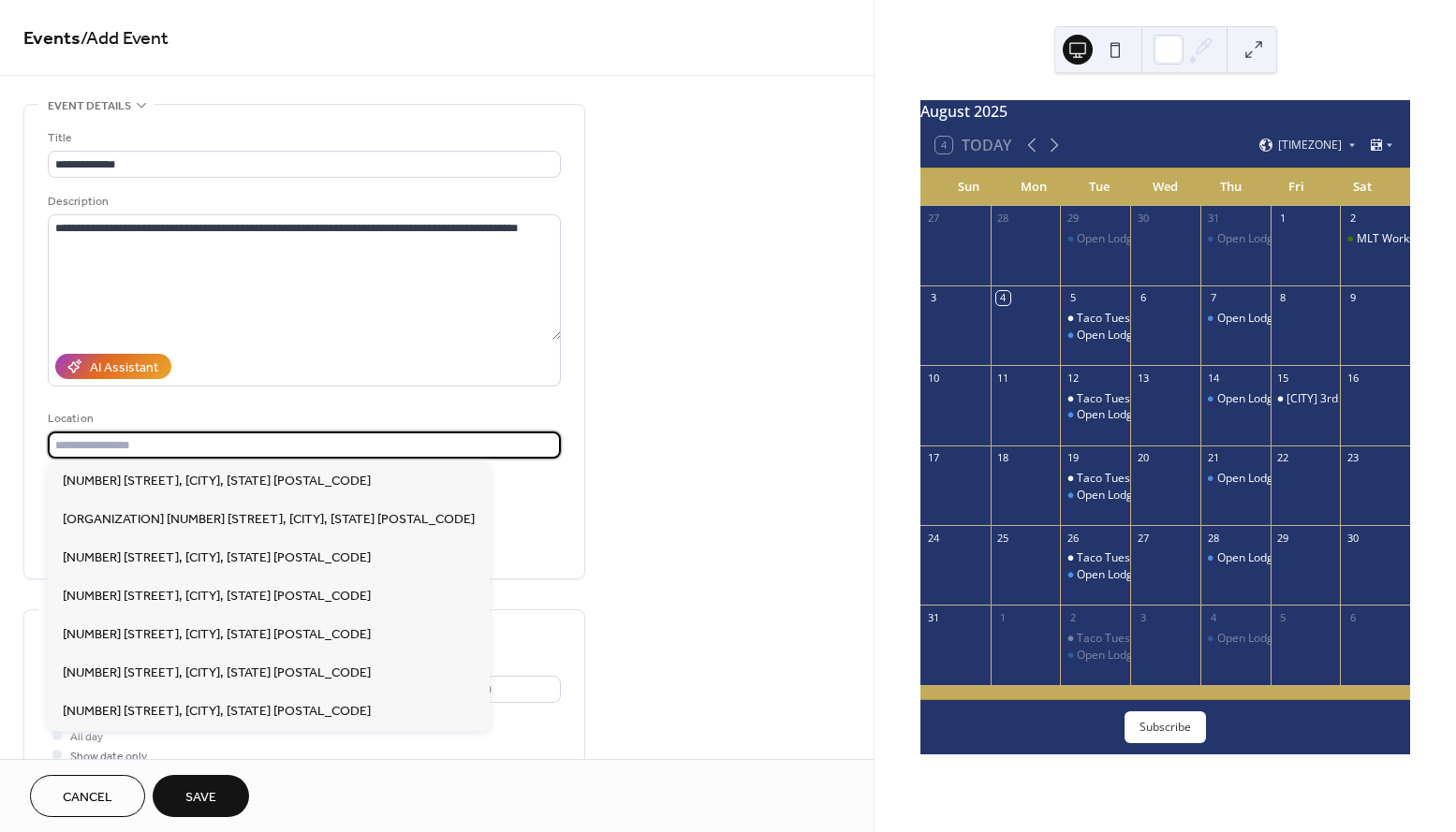 click at bounding box center [304, 445] 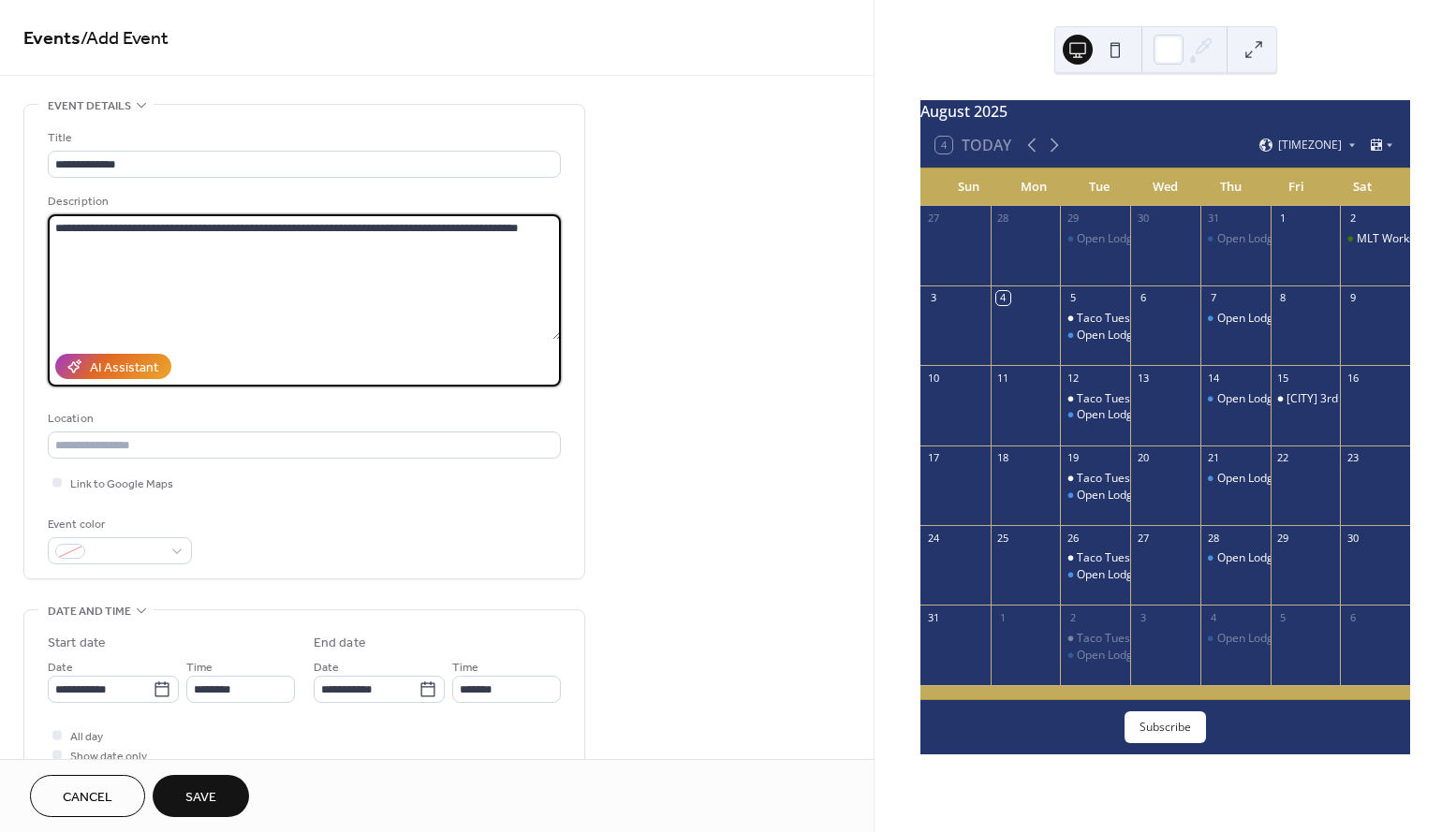 drag, startPoint x: 401, startPoint y: 225, endPoint x: 525, endPoint y: 266, distance: 130.60245 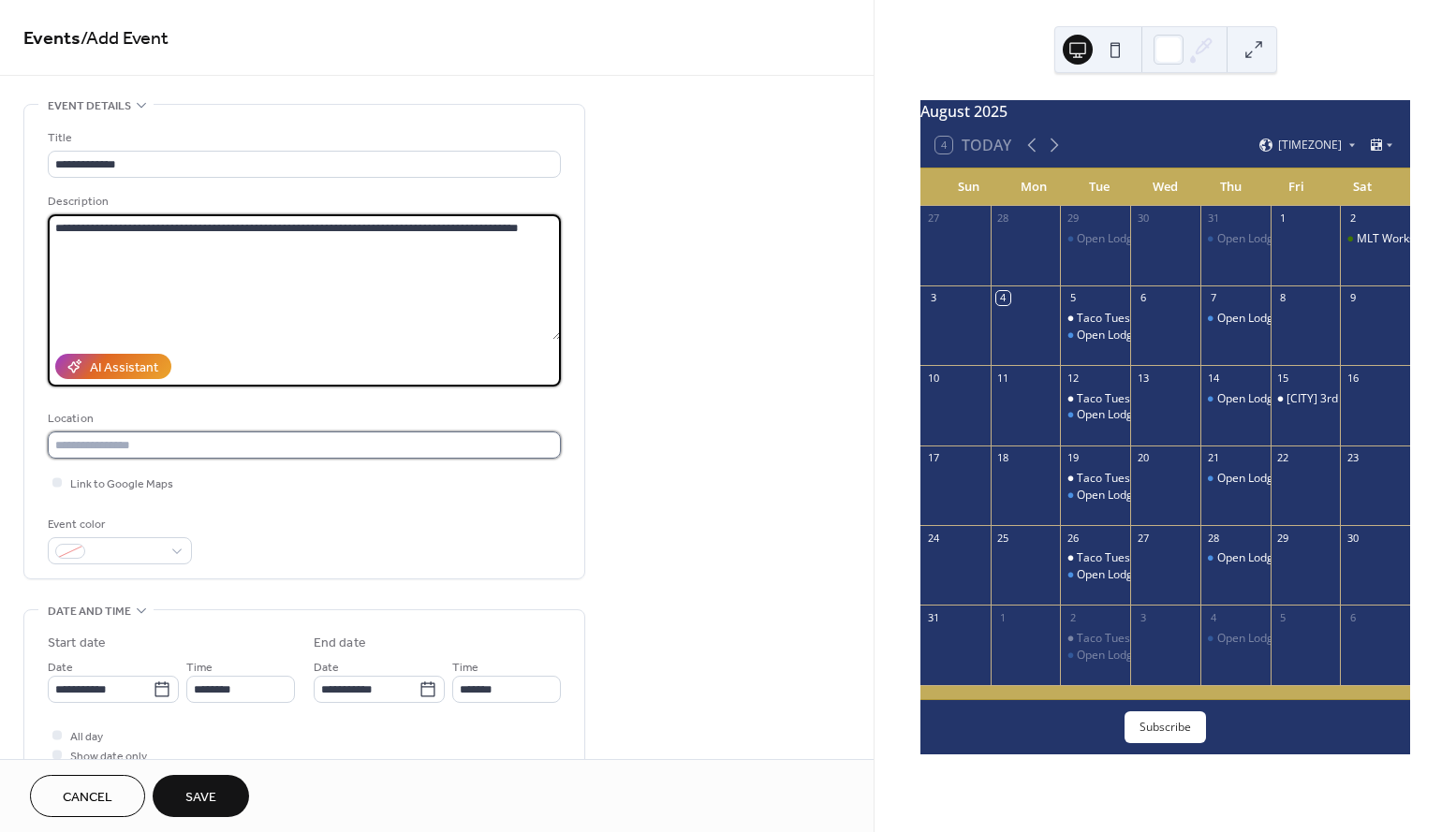 click at bounding box center (304, 445) 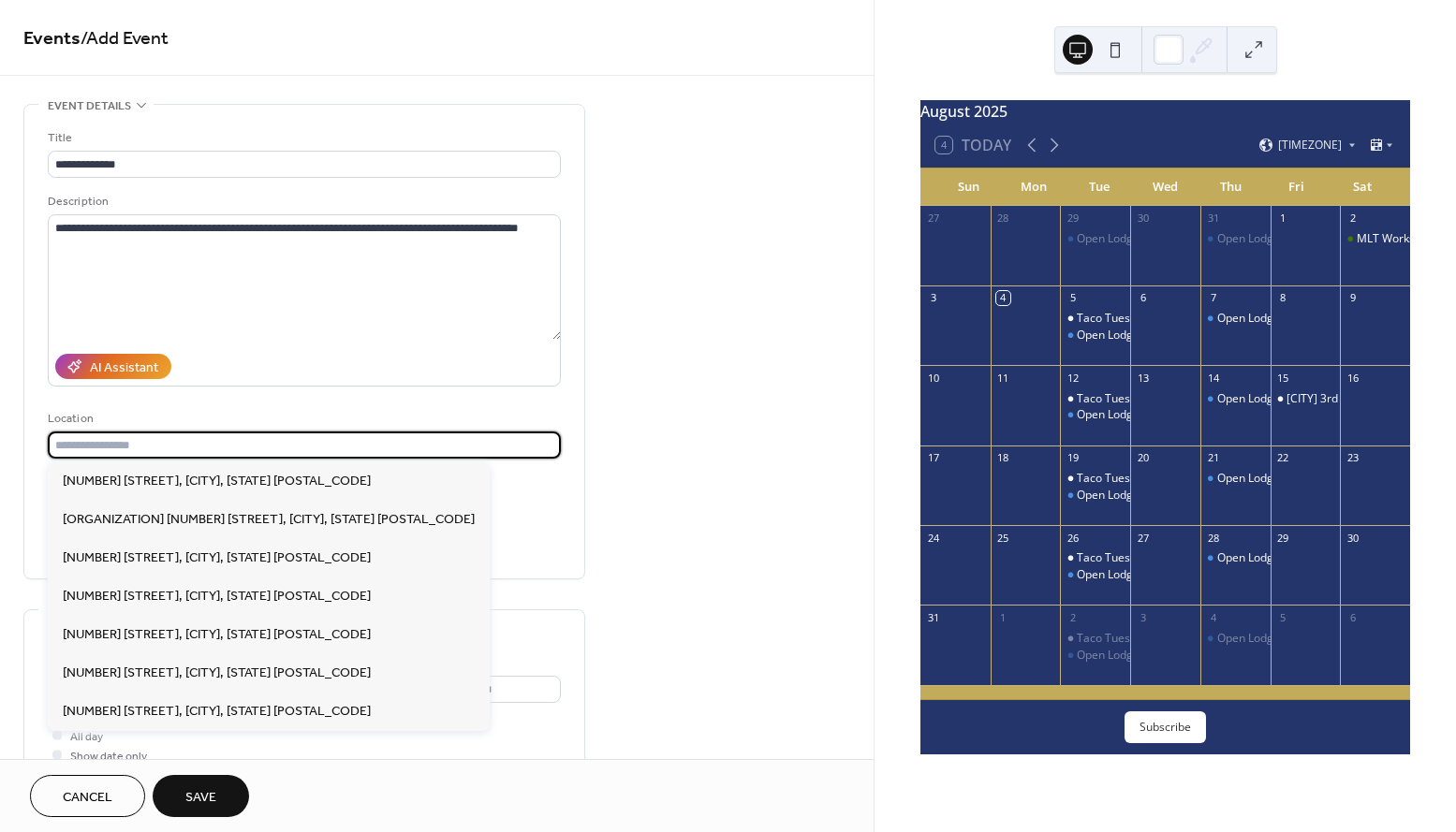 paste on "**********" 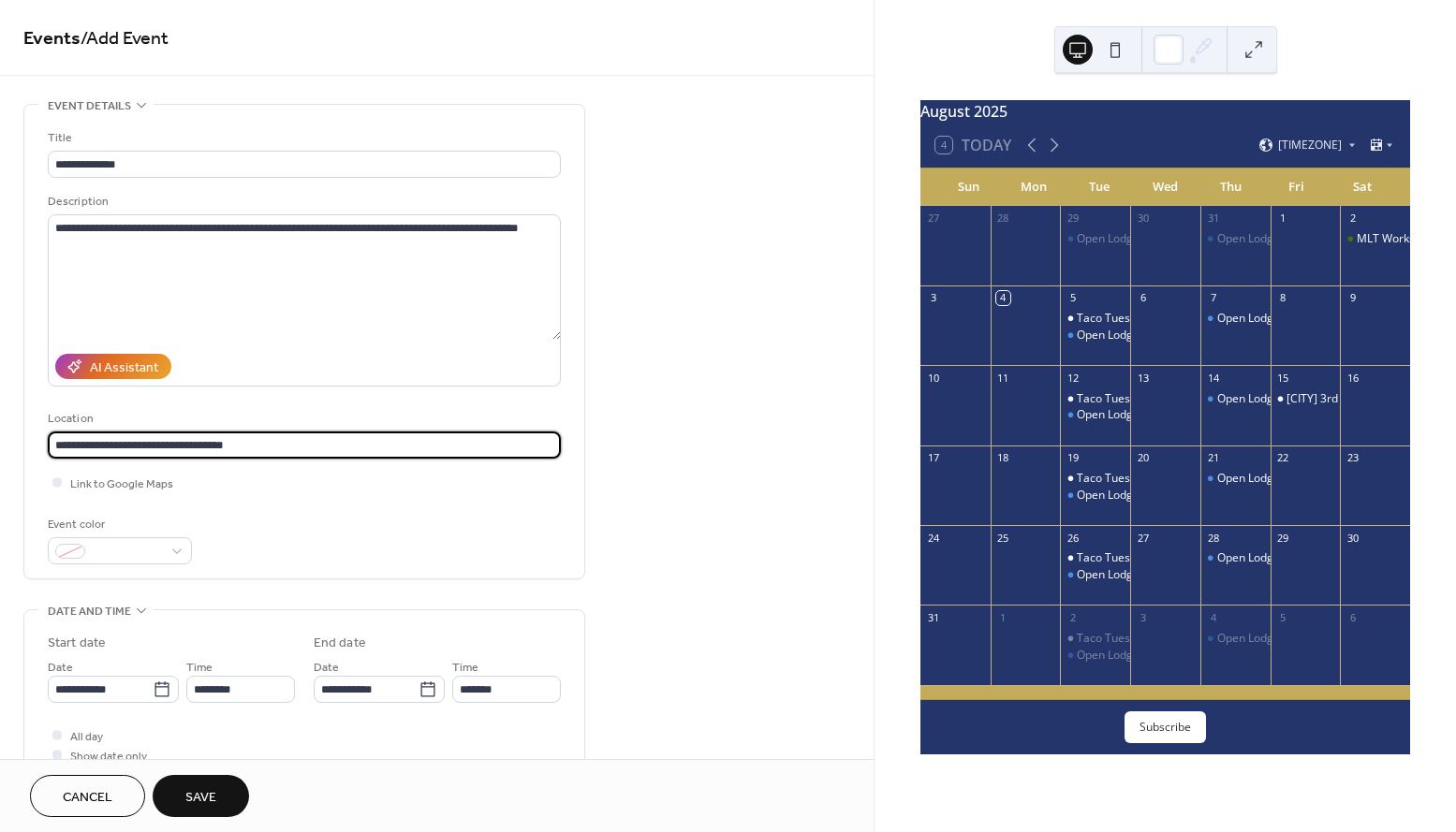 type on "**********" 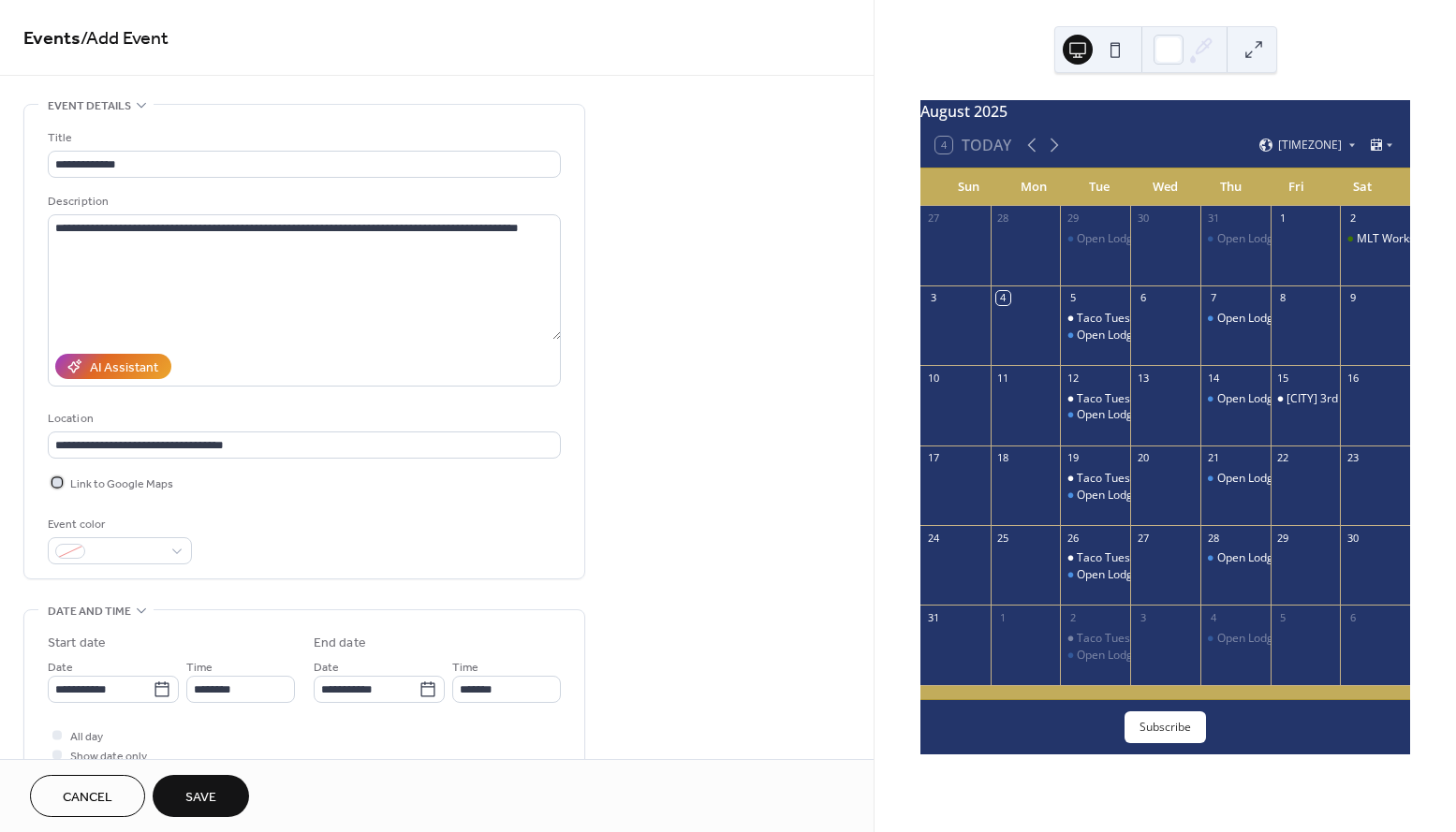 click at bounding box center [57, 482] 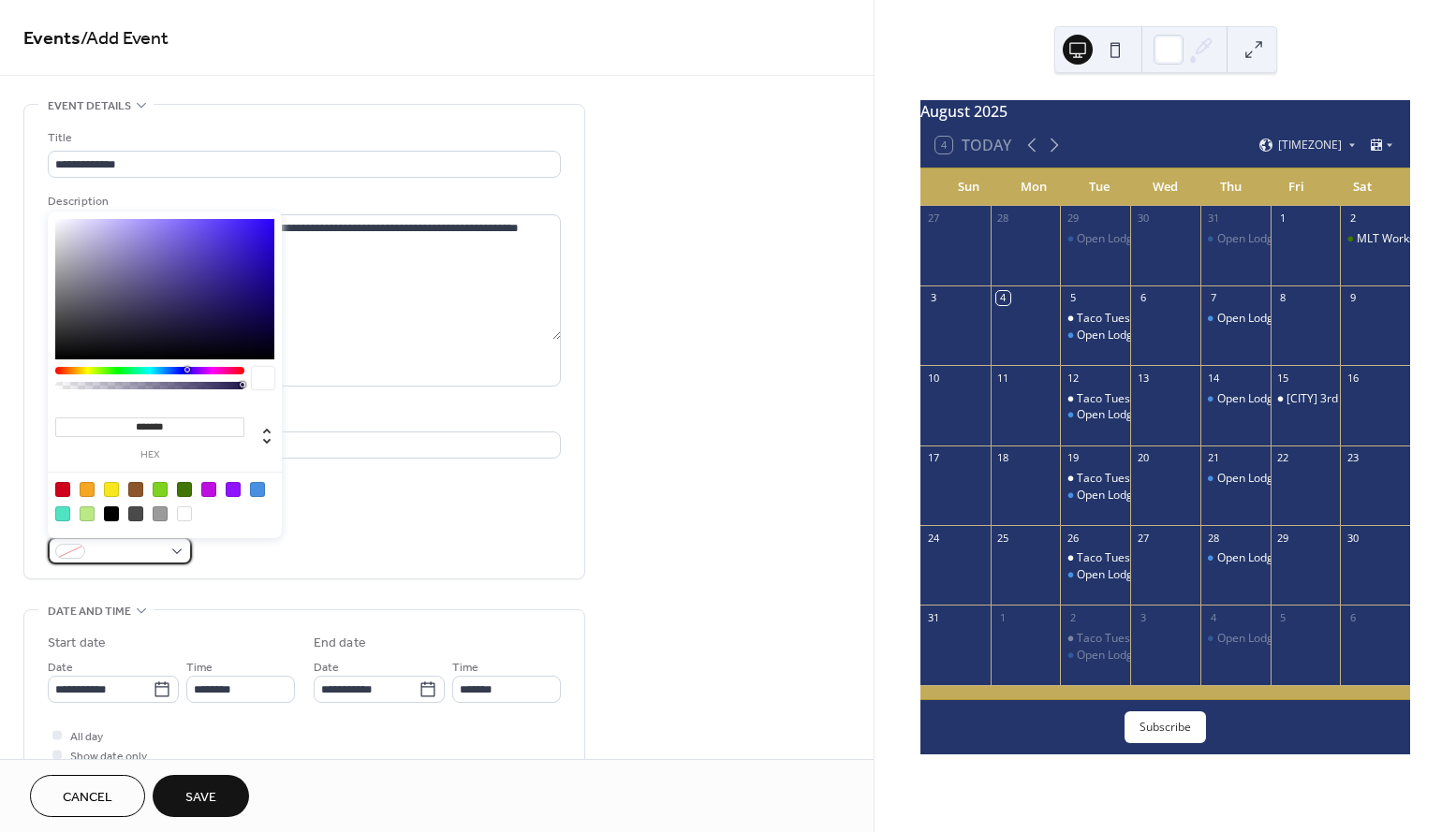 click at bounding box center (120, 550) 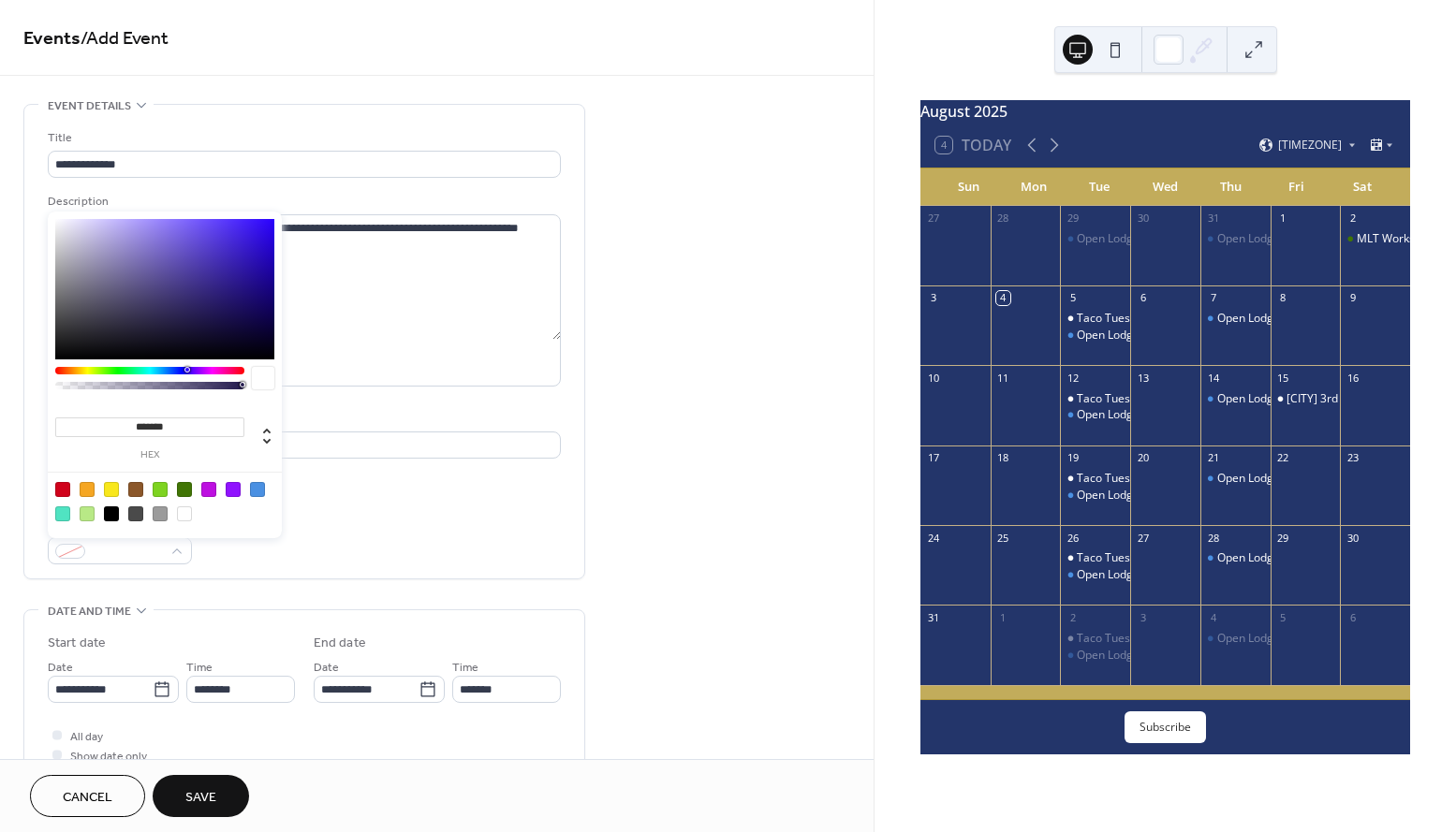 click at bounding box center [111, 489] 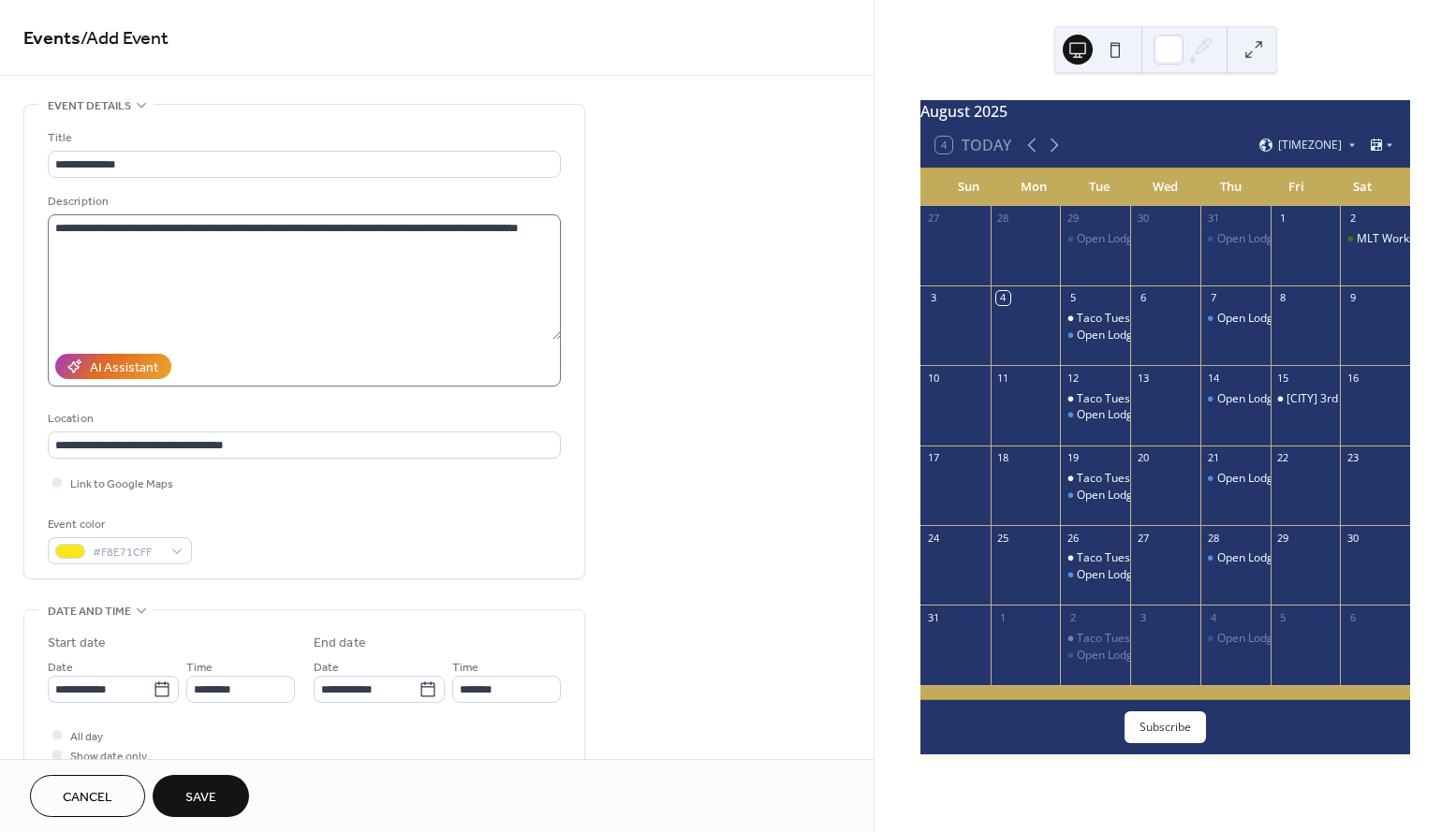 click on "**********" at bounding box center [304, 300] 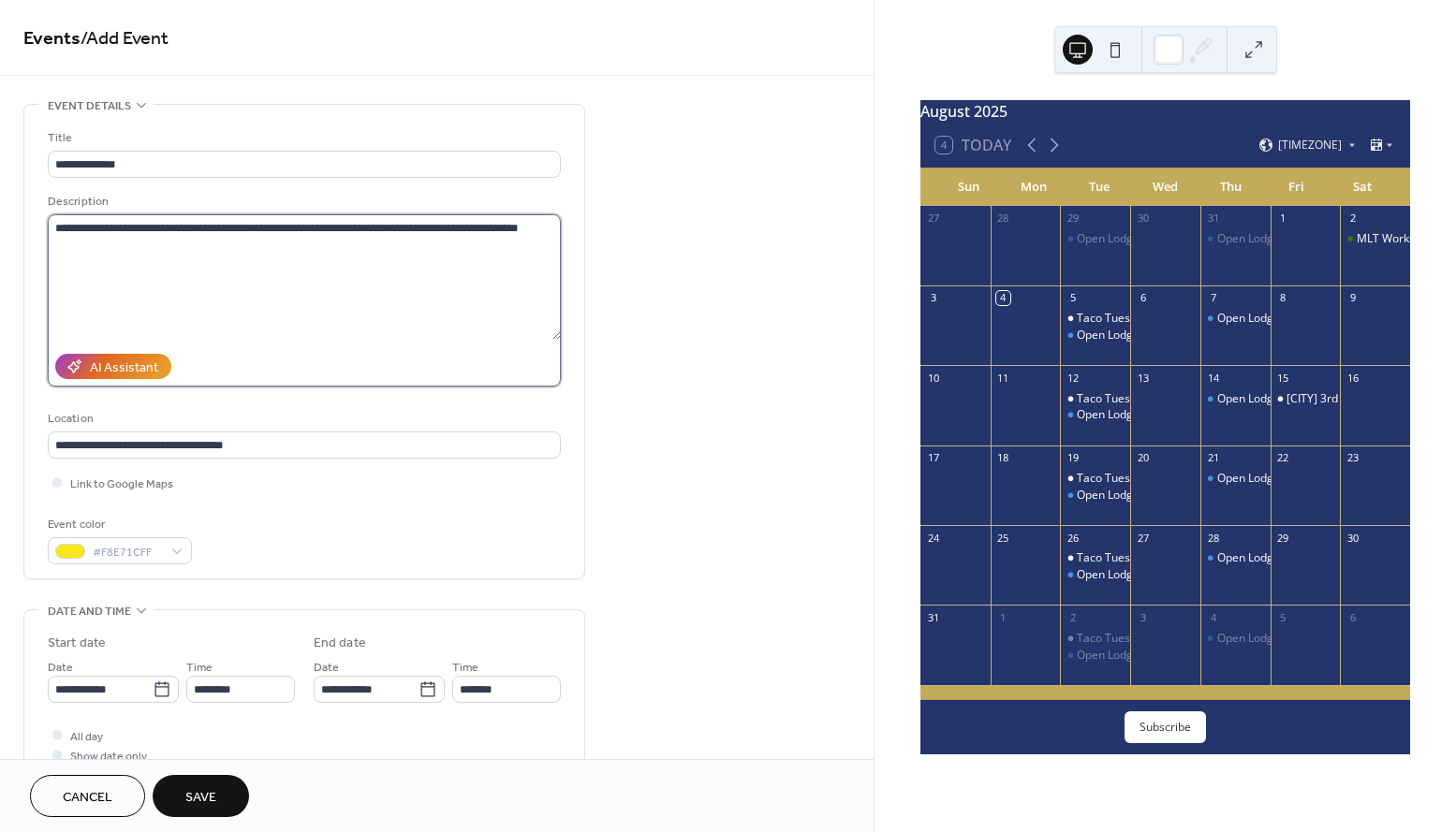 click on "**********" at bounding box center [304, 277] 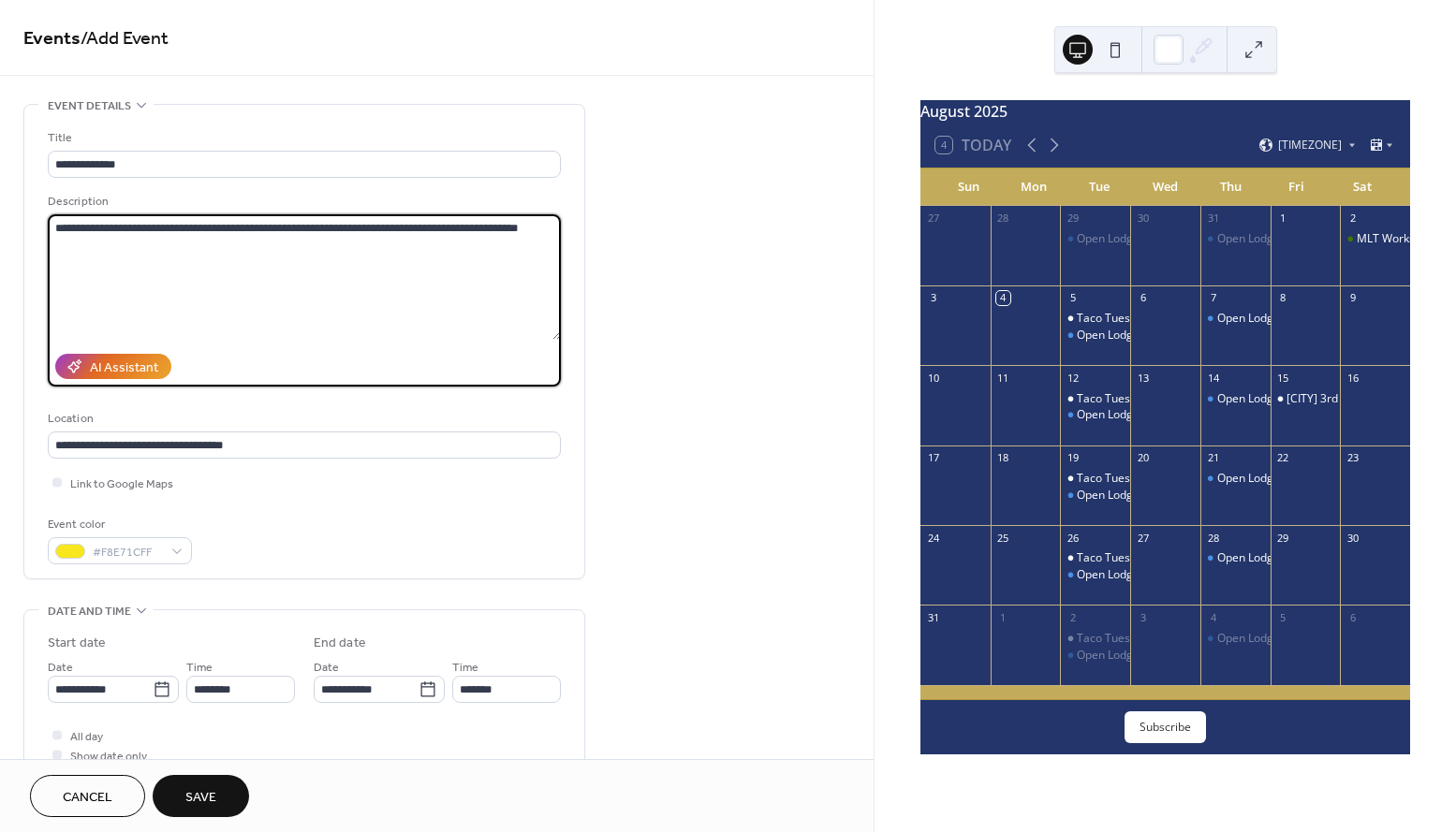 click on "**********" at bounding box center [304, 300] 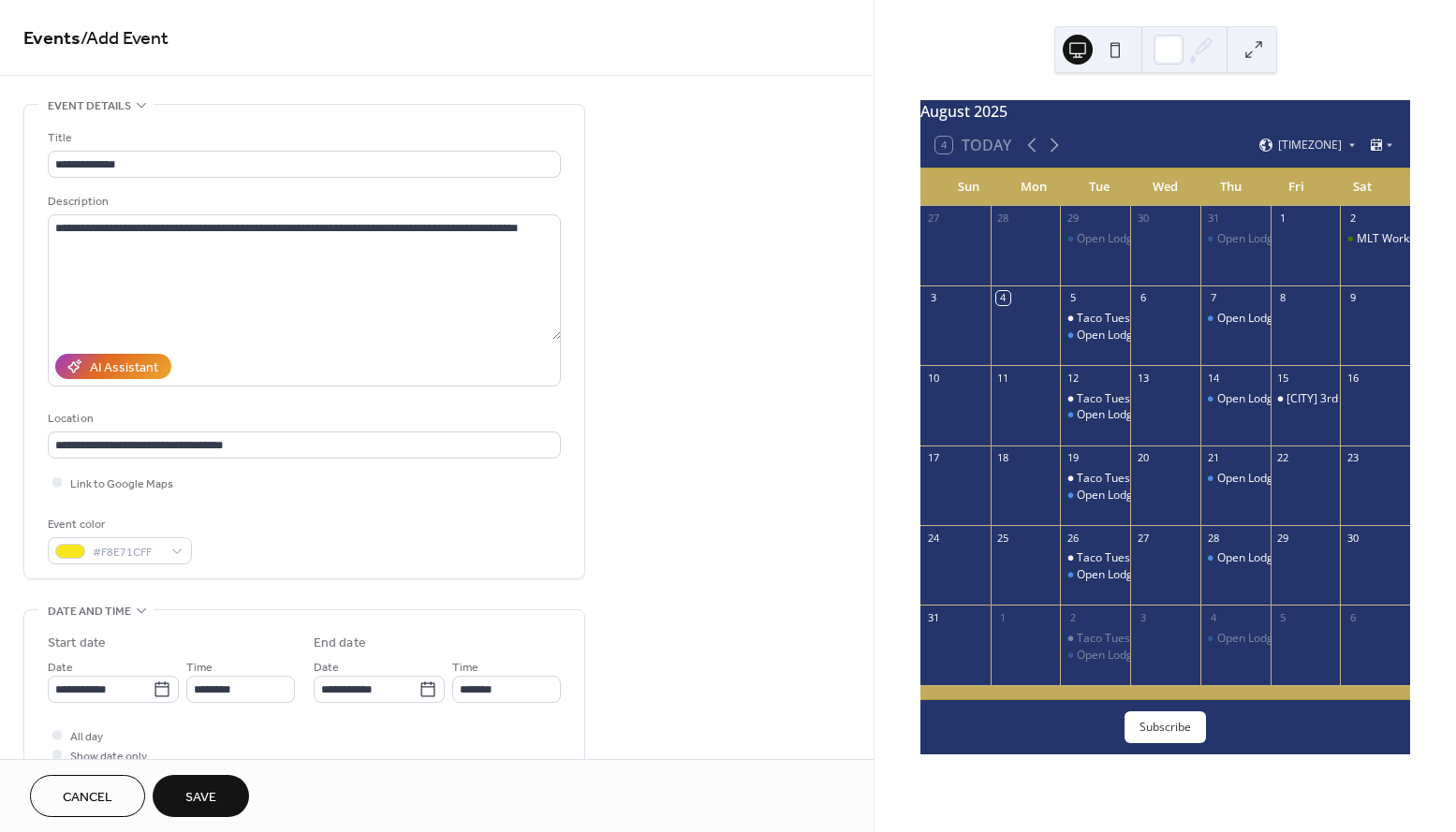click on "AI Assistant" at bounding box center (304, 366) 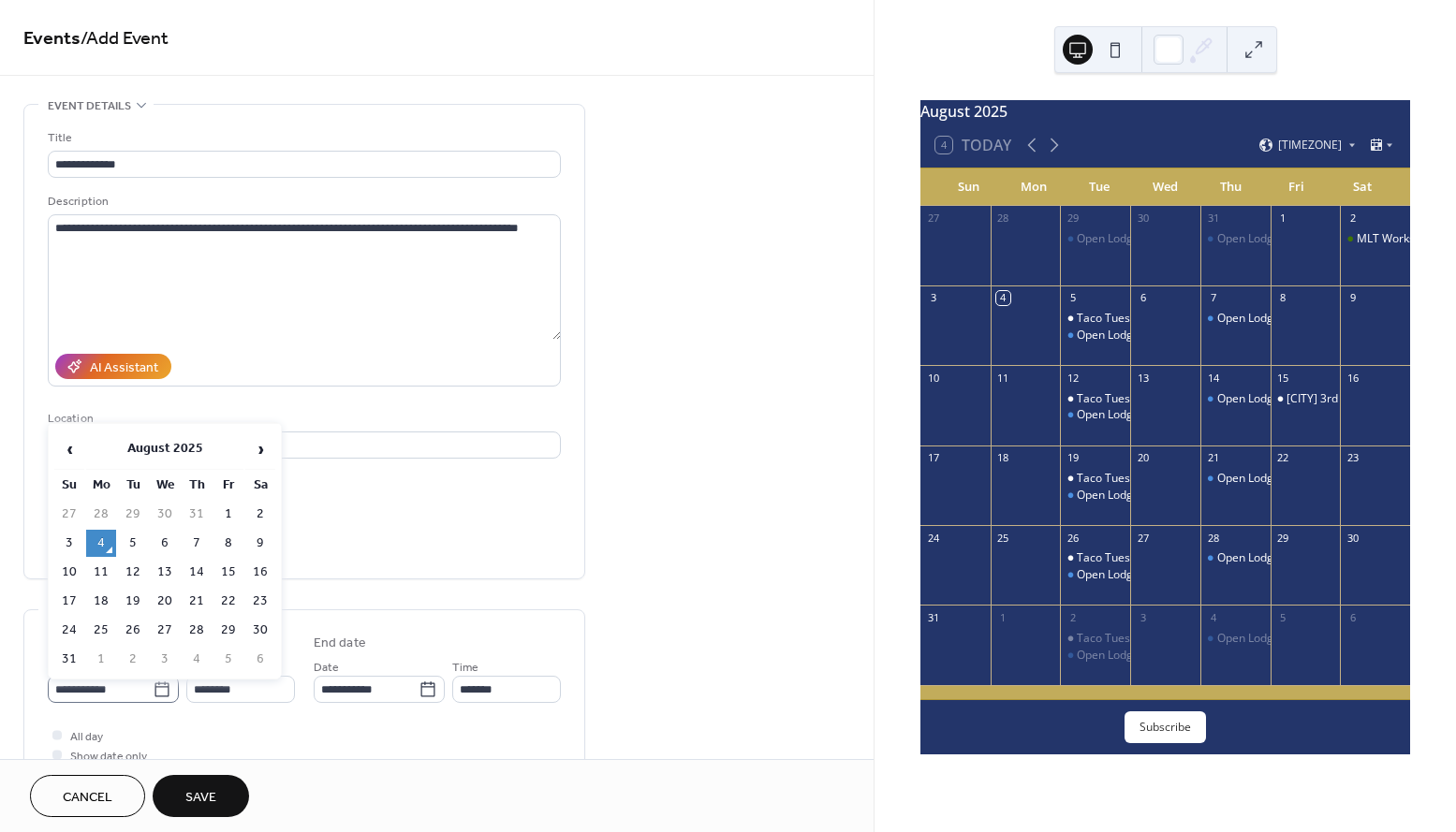click 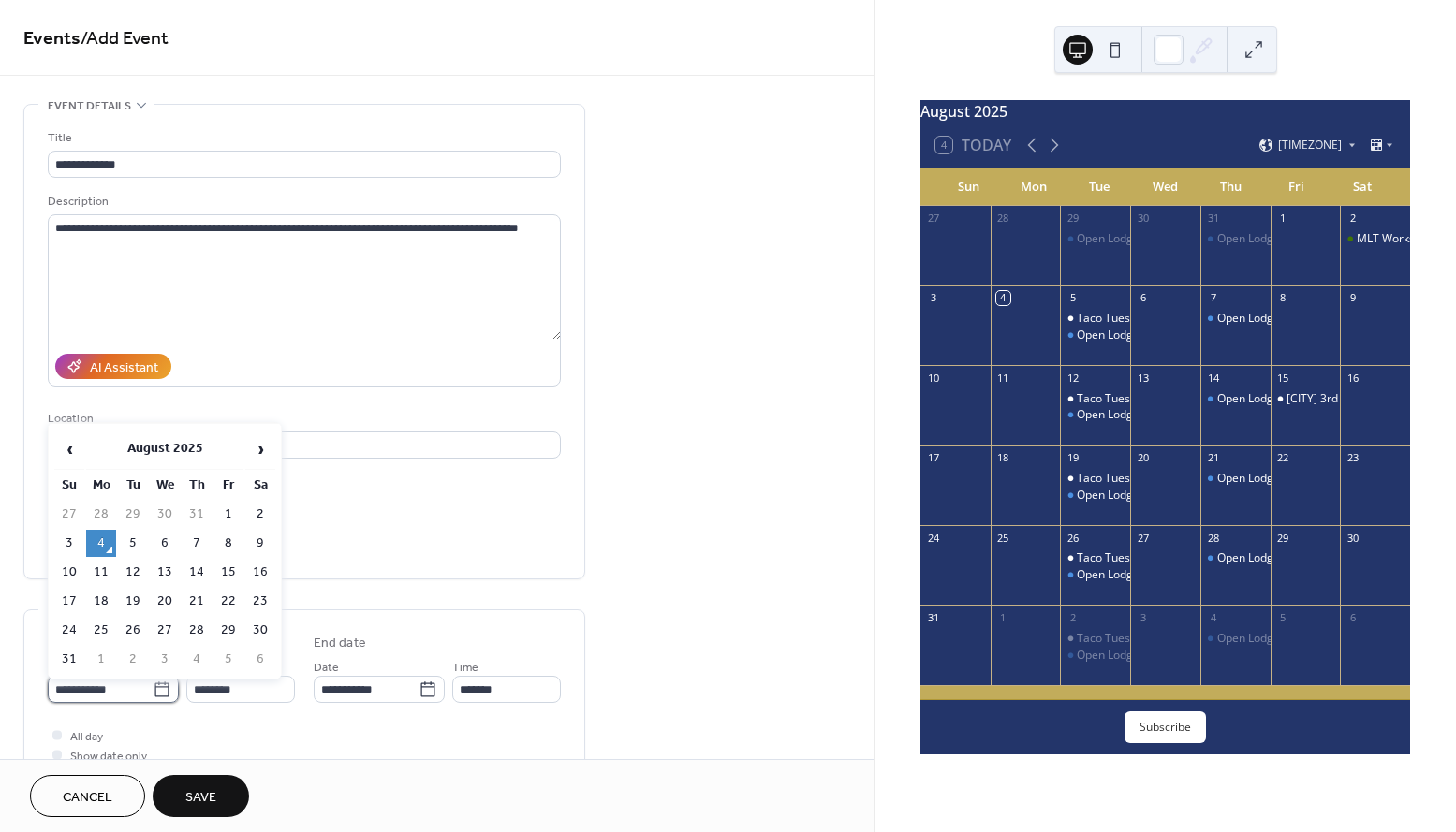 click on "**********" at bounding box center [100, 689] 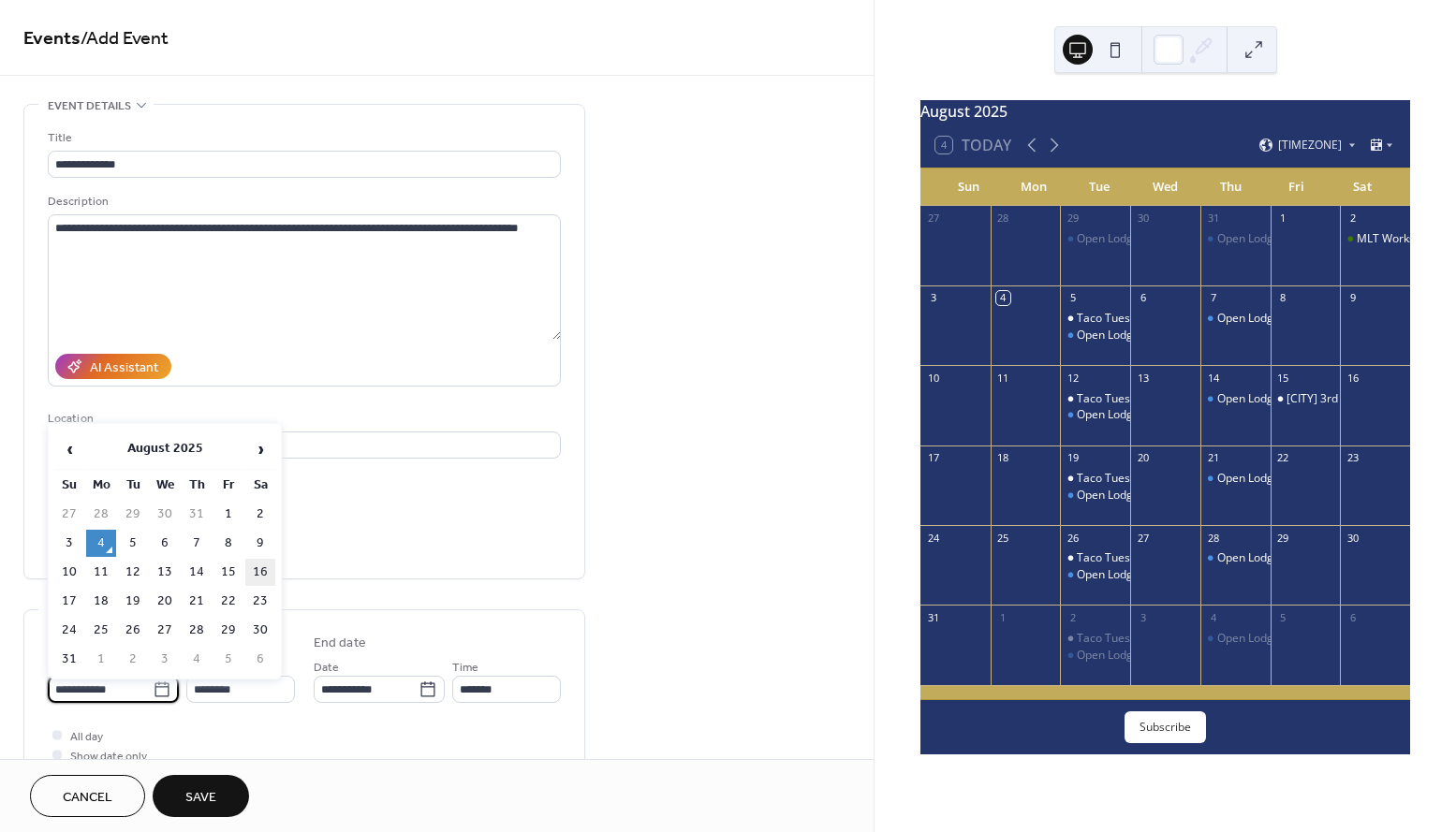 click on "16" at bounding box center [260, 572] 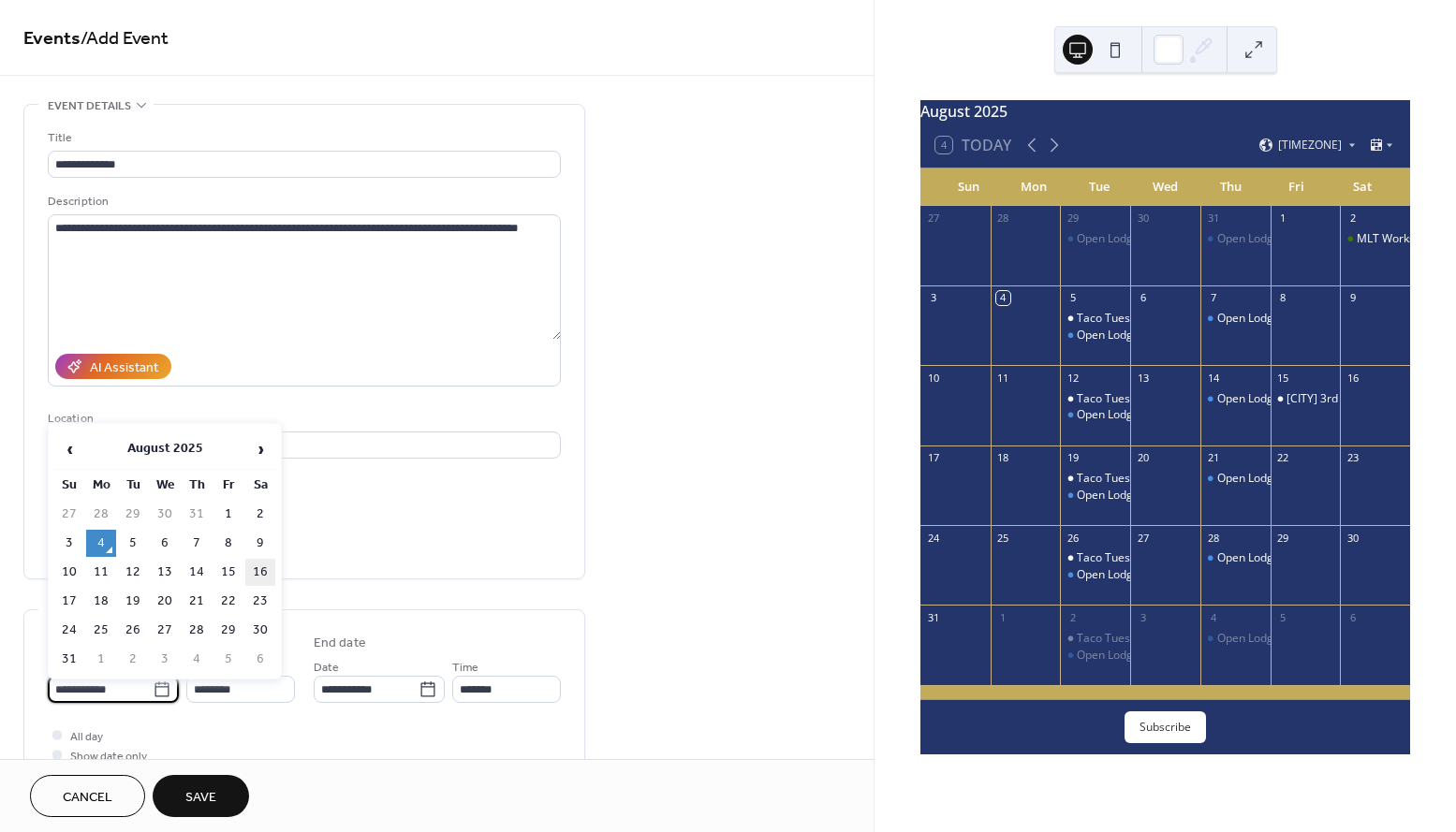 type on "**********" 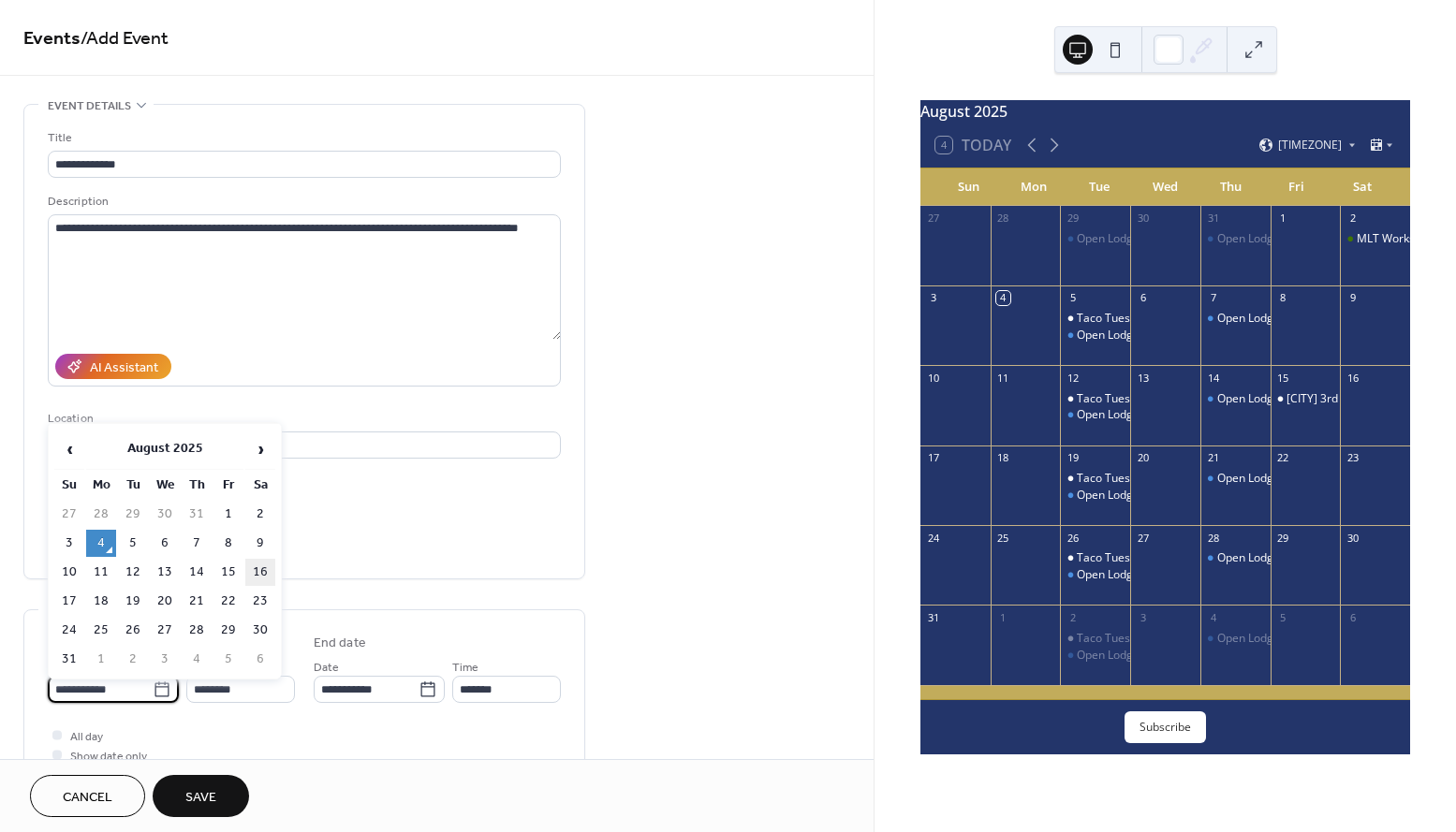 type on "**********" 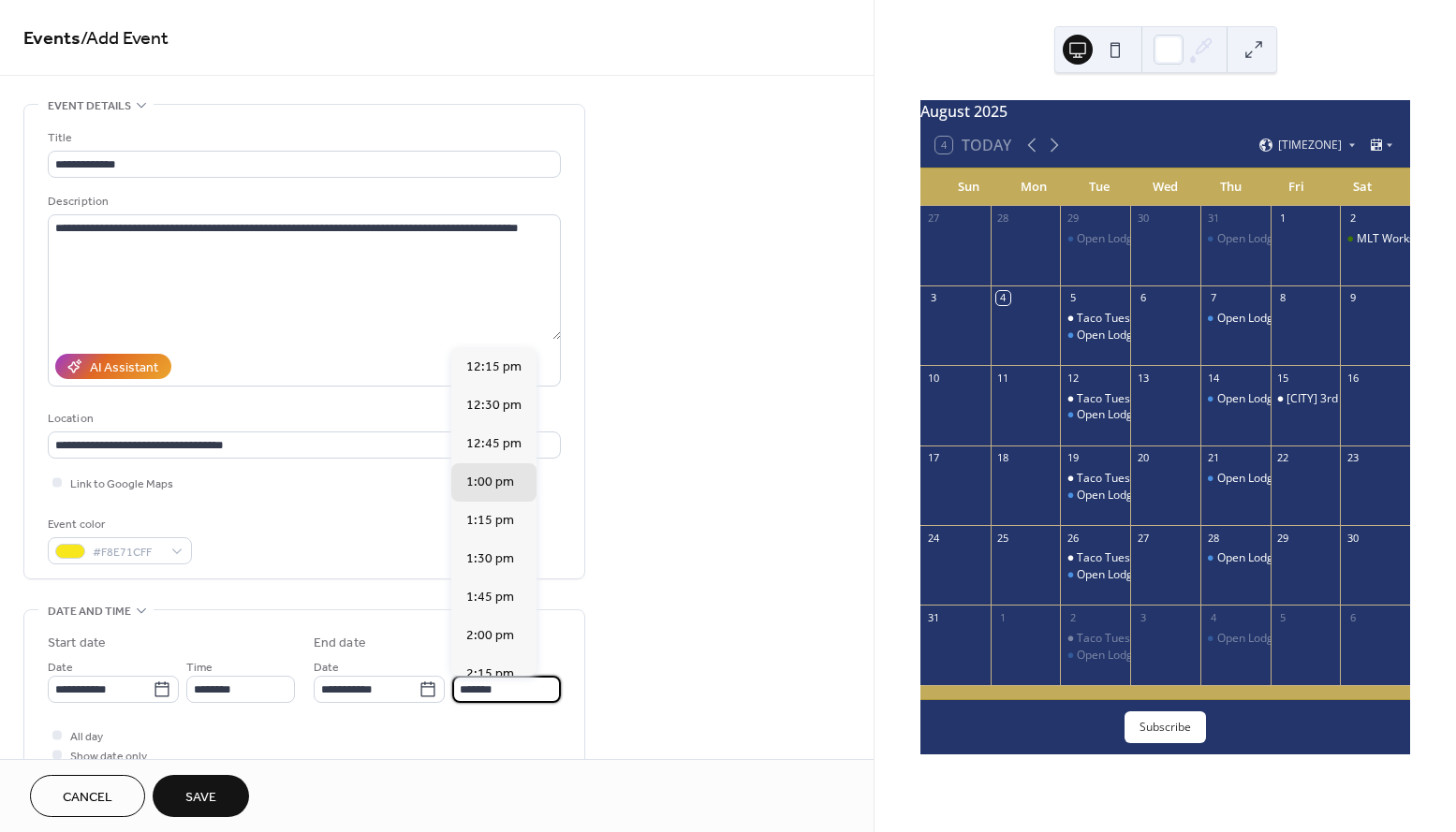 click on "*******" at bounding box center [507, 689] 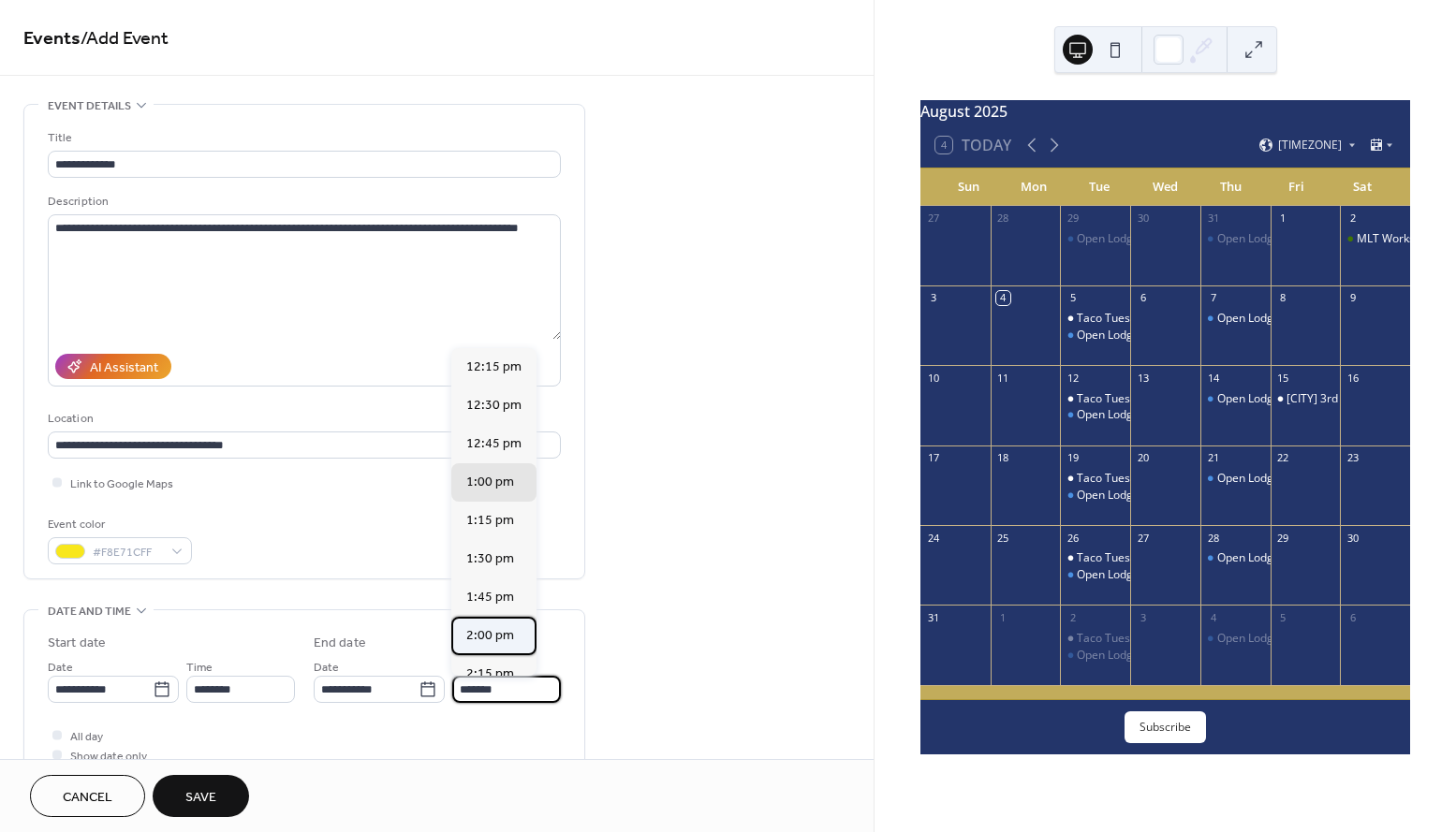 click on "2:00 pm" at bounding box center (493, 635) 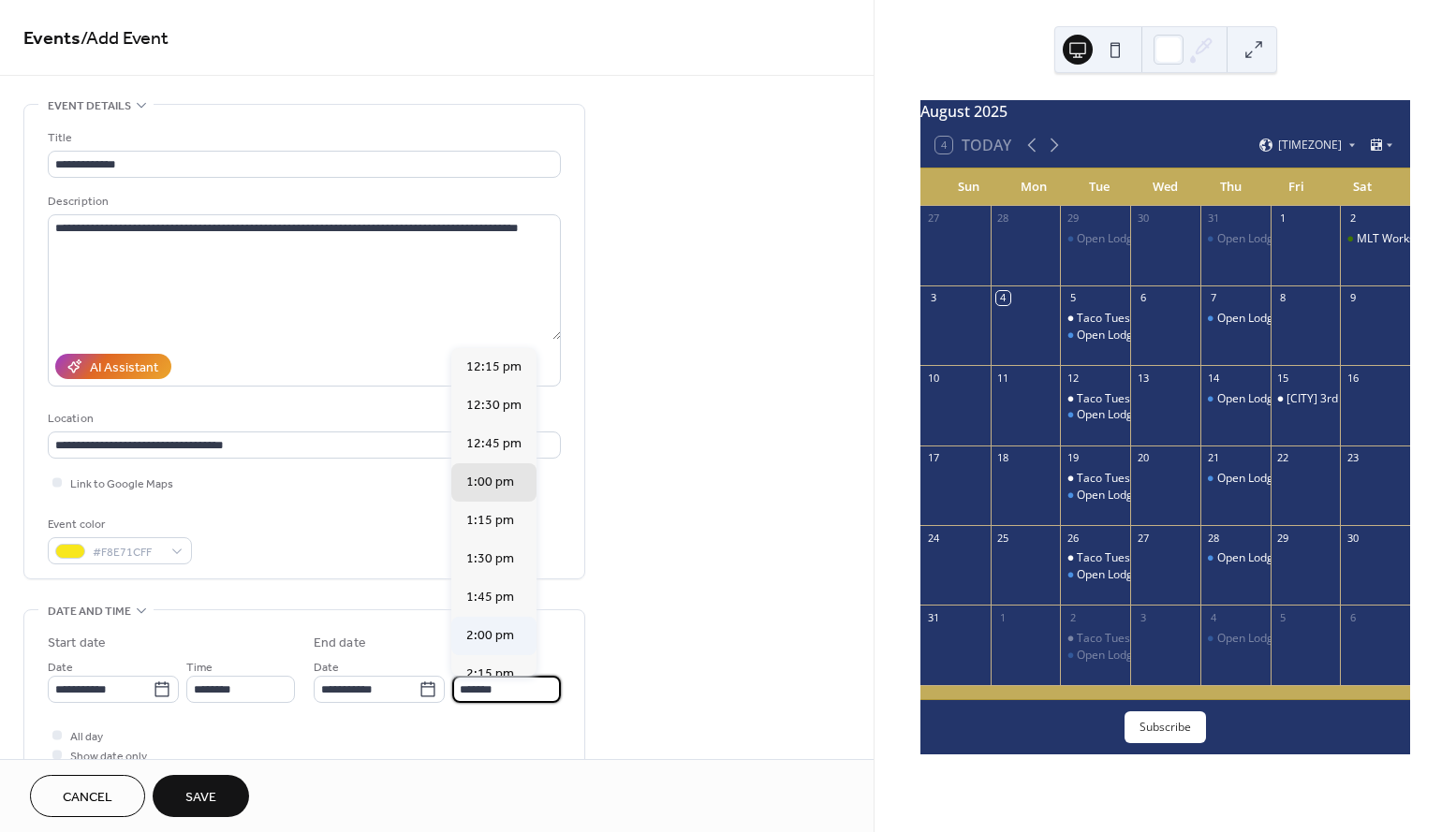 type on "*******" 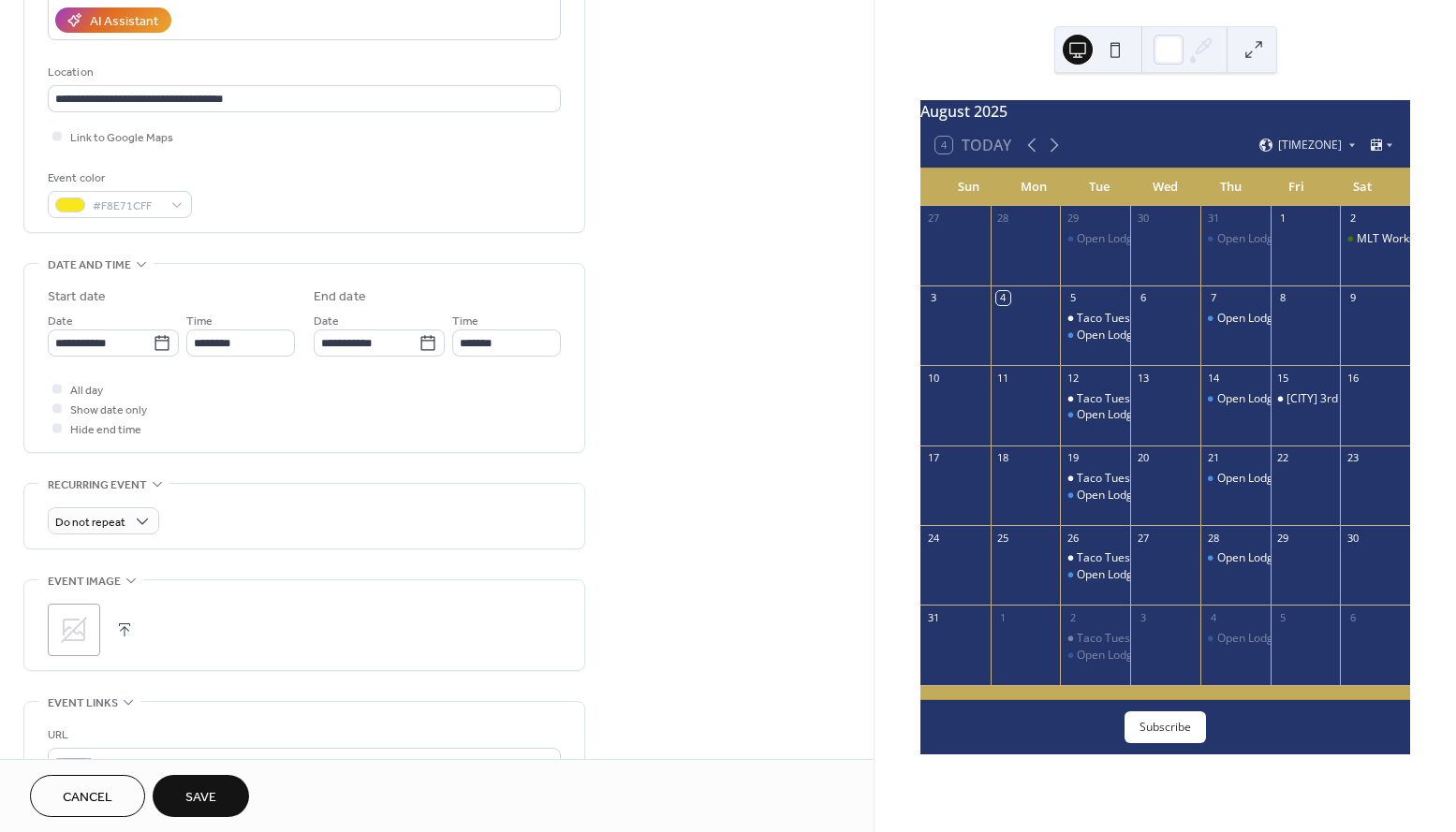 scroll, scrollTop: 363, scrollLeft: 0, axis: vertical 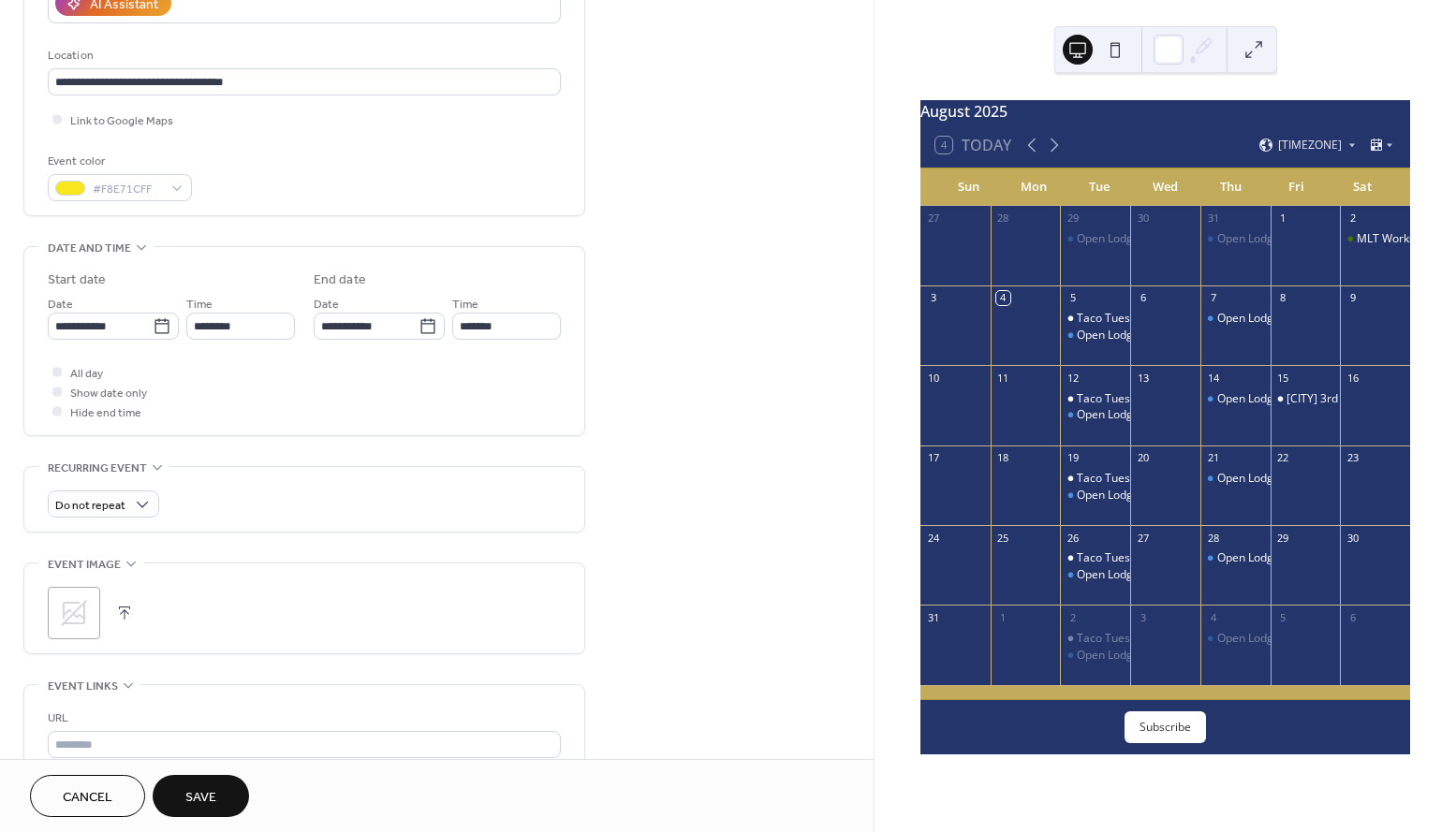 click on ";" at bounding box center [74, 613] 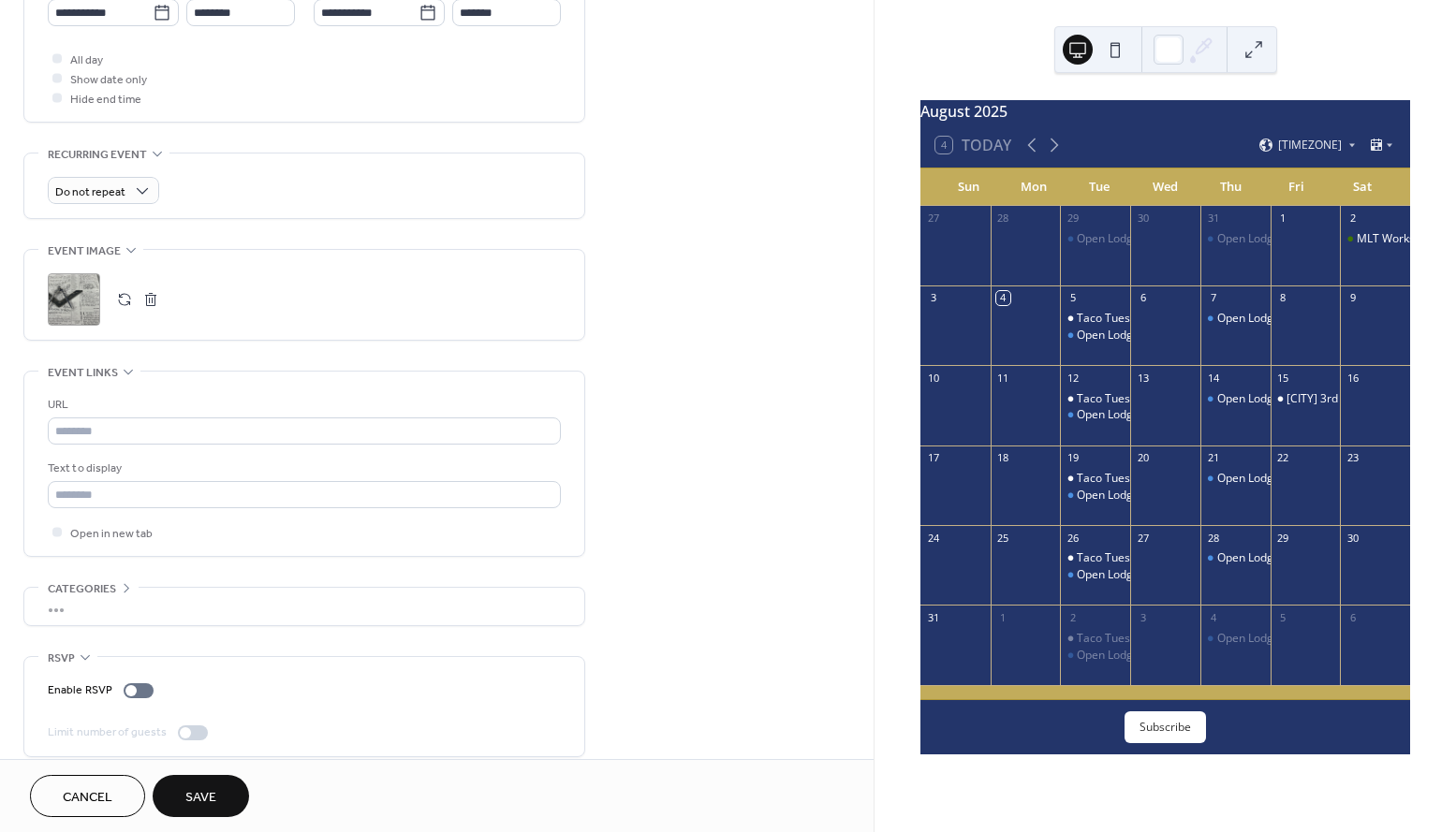 scroll, scrollTop: 693, scrollLeft: 0, axis: vertical 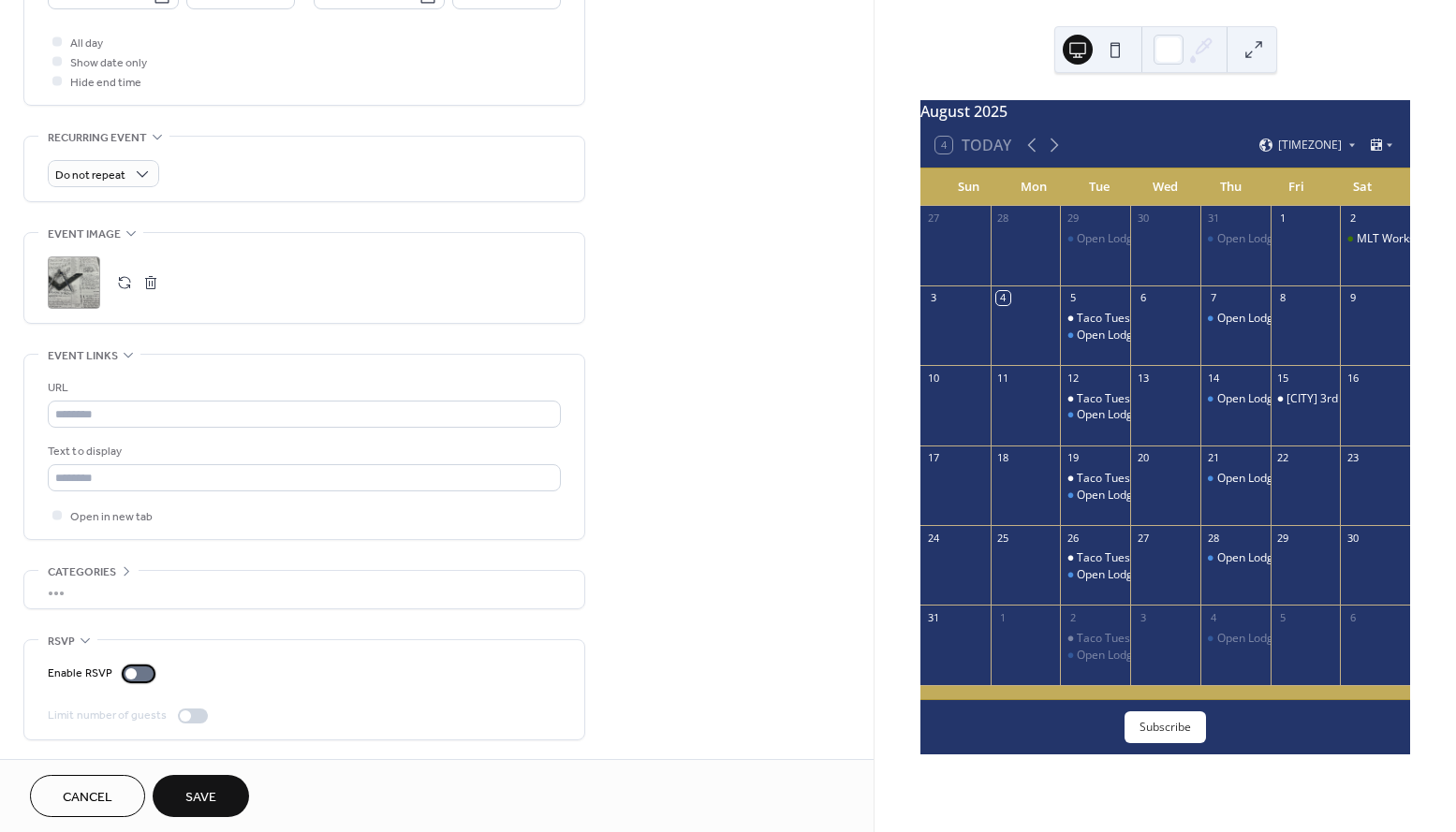 click at bounding box center [139, 674] 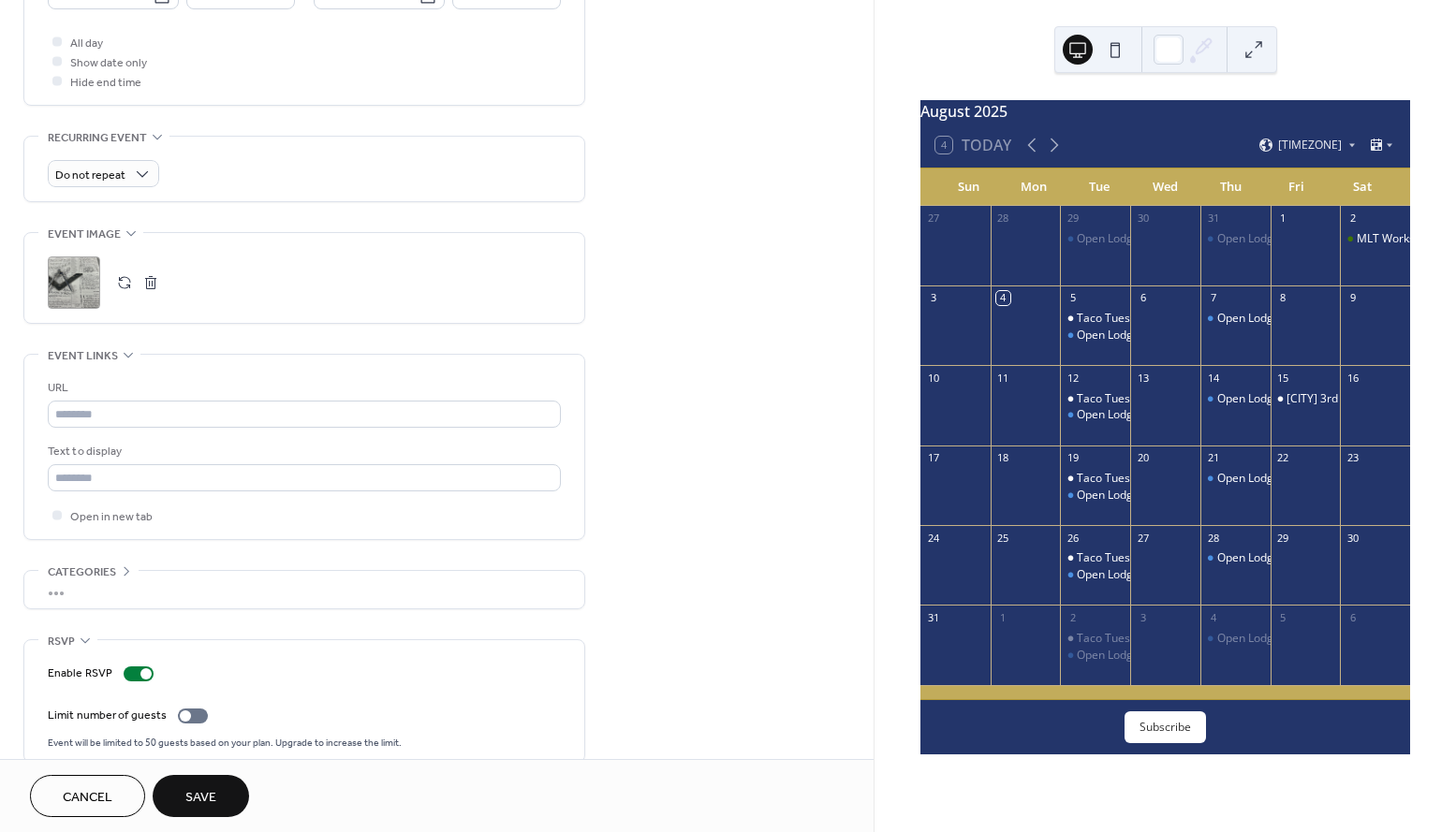 click on "Save" at bounding box center [200, 796] 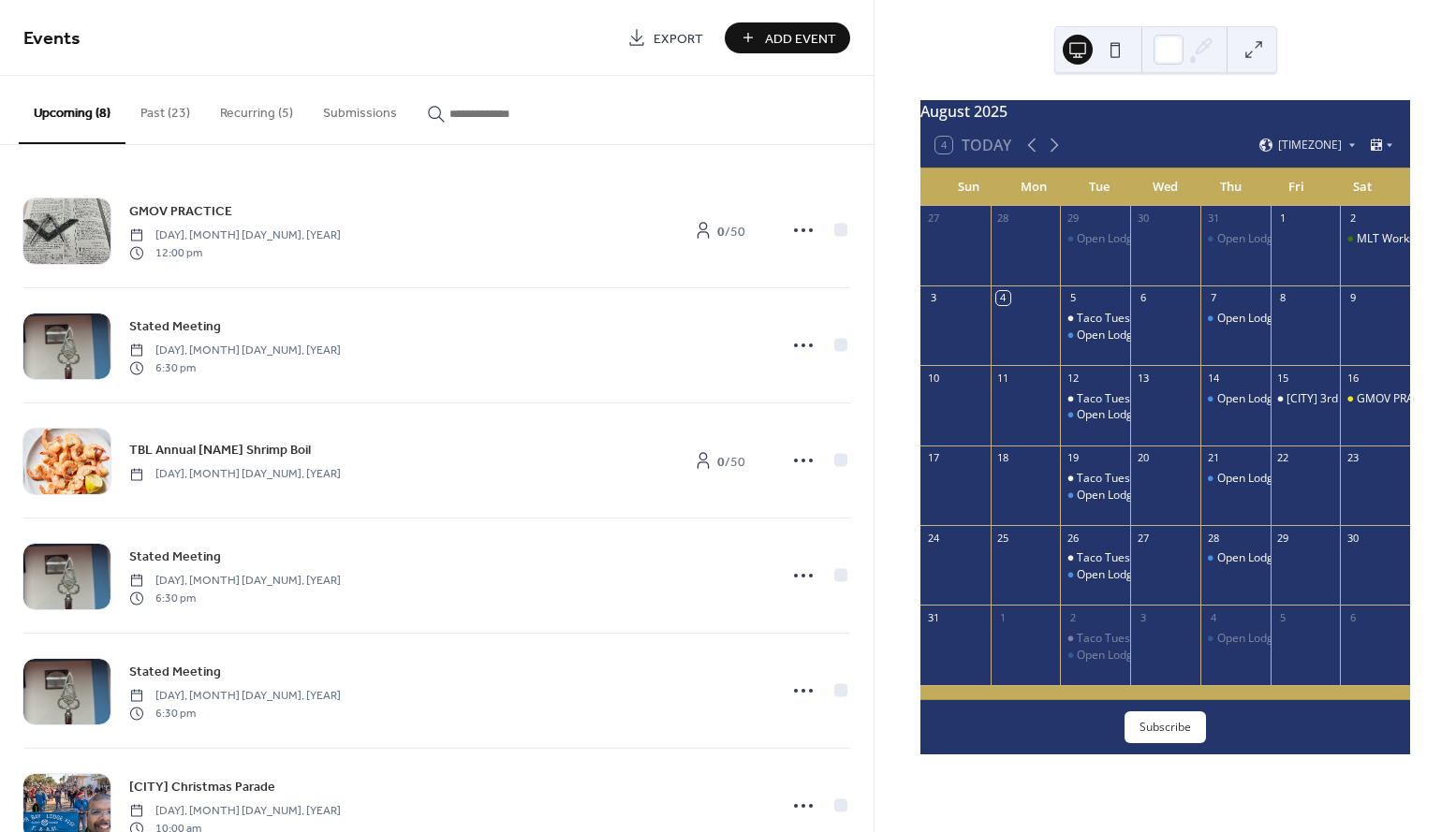 click on "Add Event" at bounding box center [801, 38] 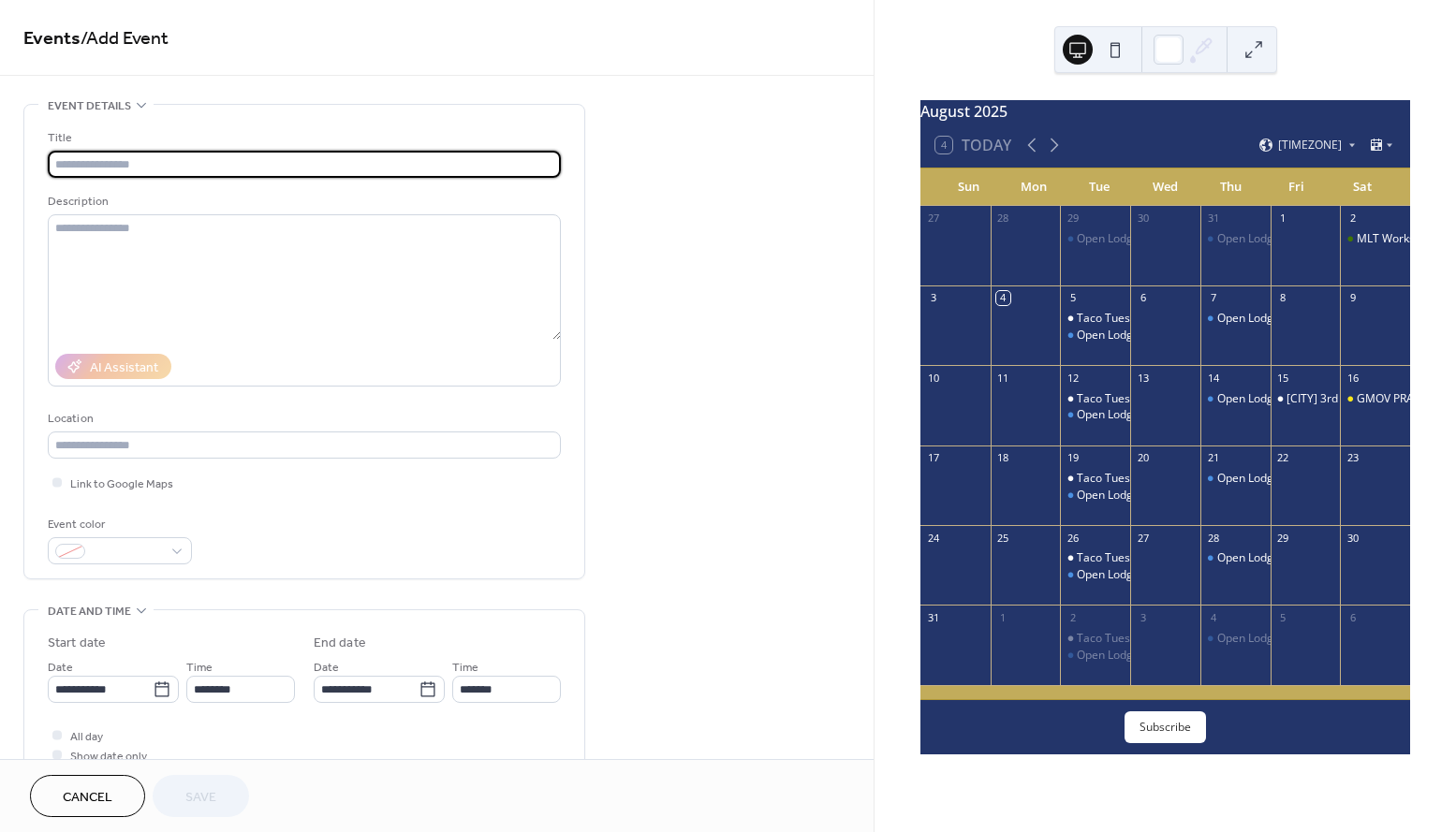 click at bounding box center (304, 164) 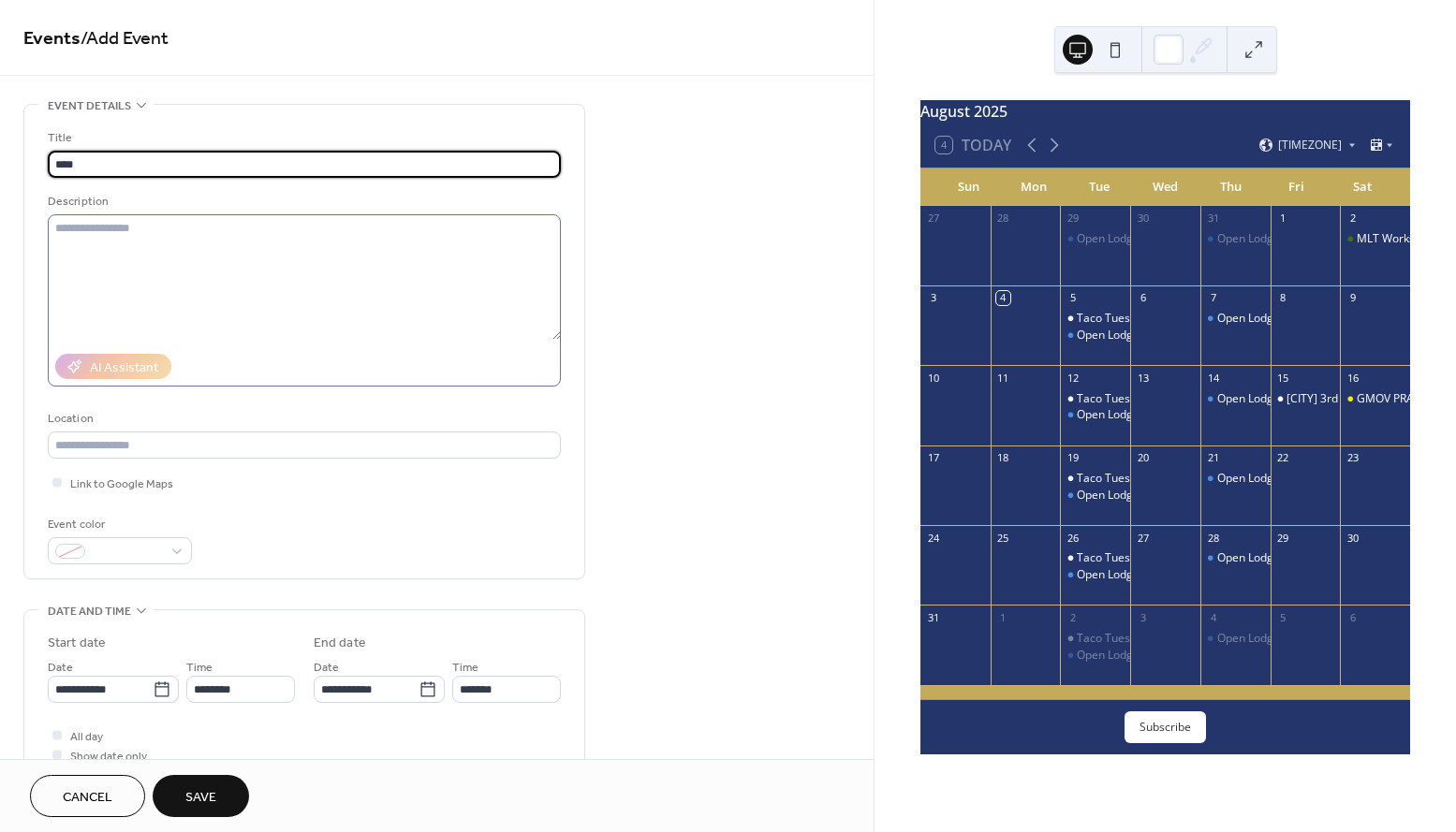 type on "****" 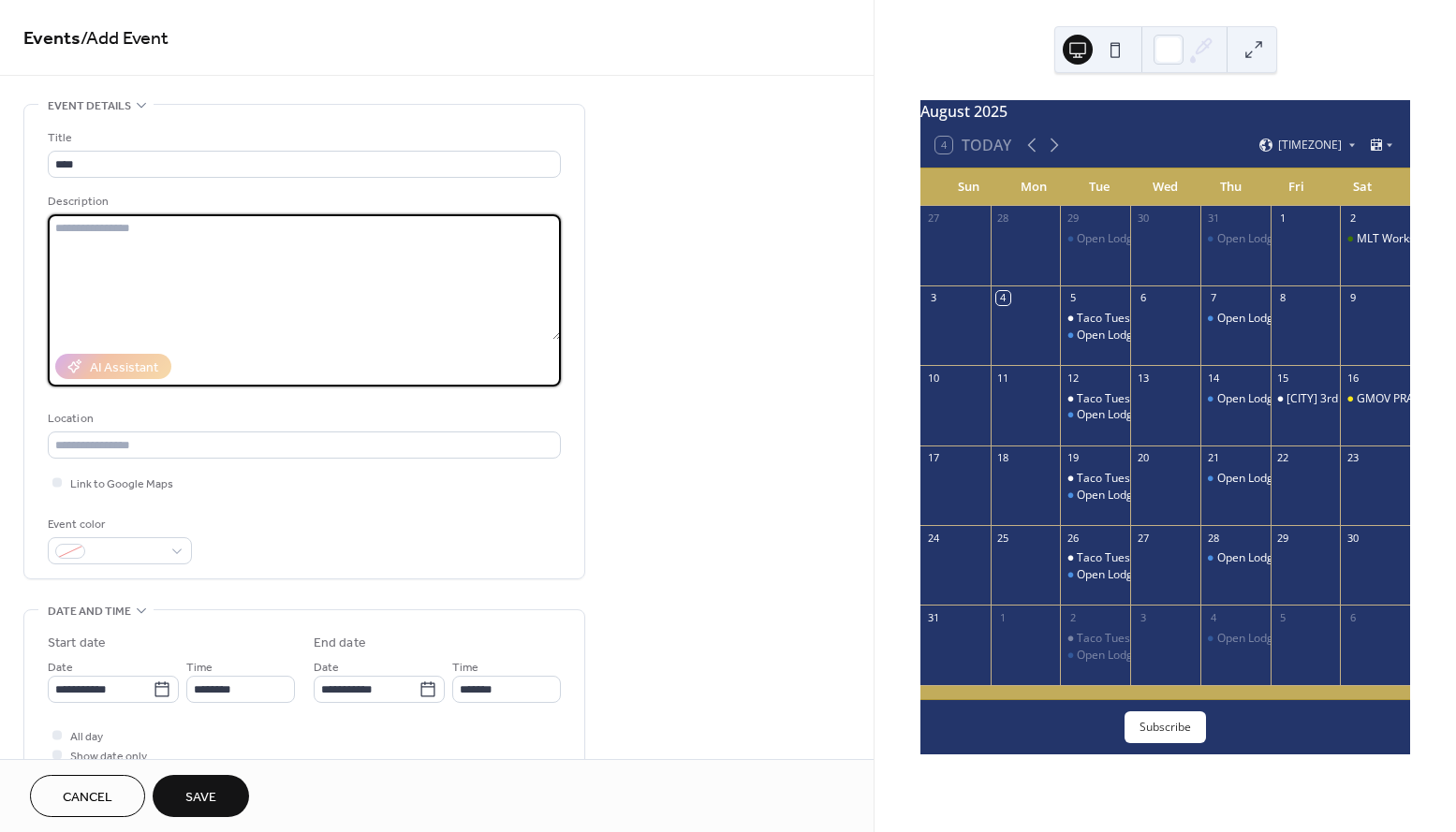 click at bounding box center (304, 277) 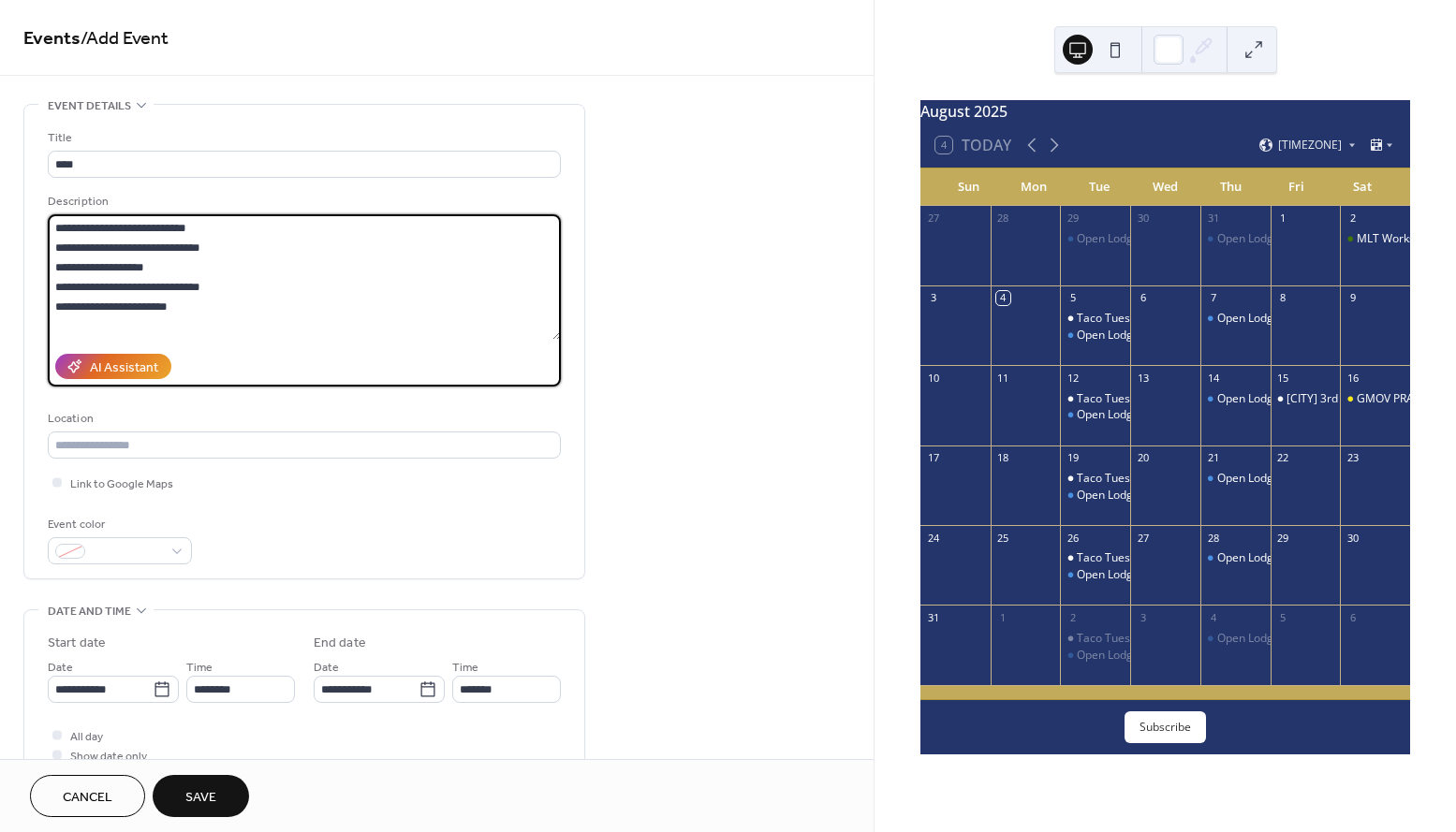 click on "**********" at bounding box center (304, 277) 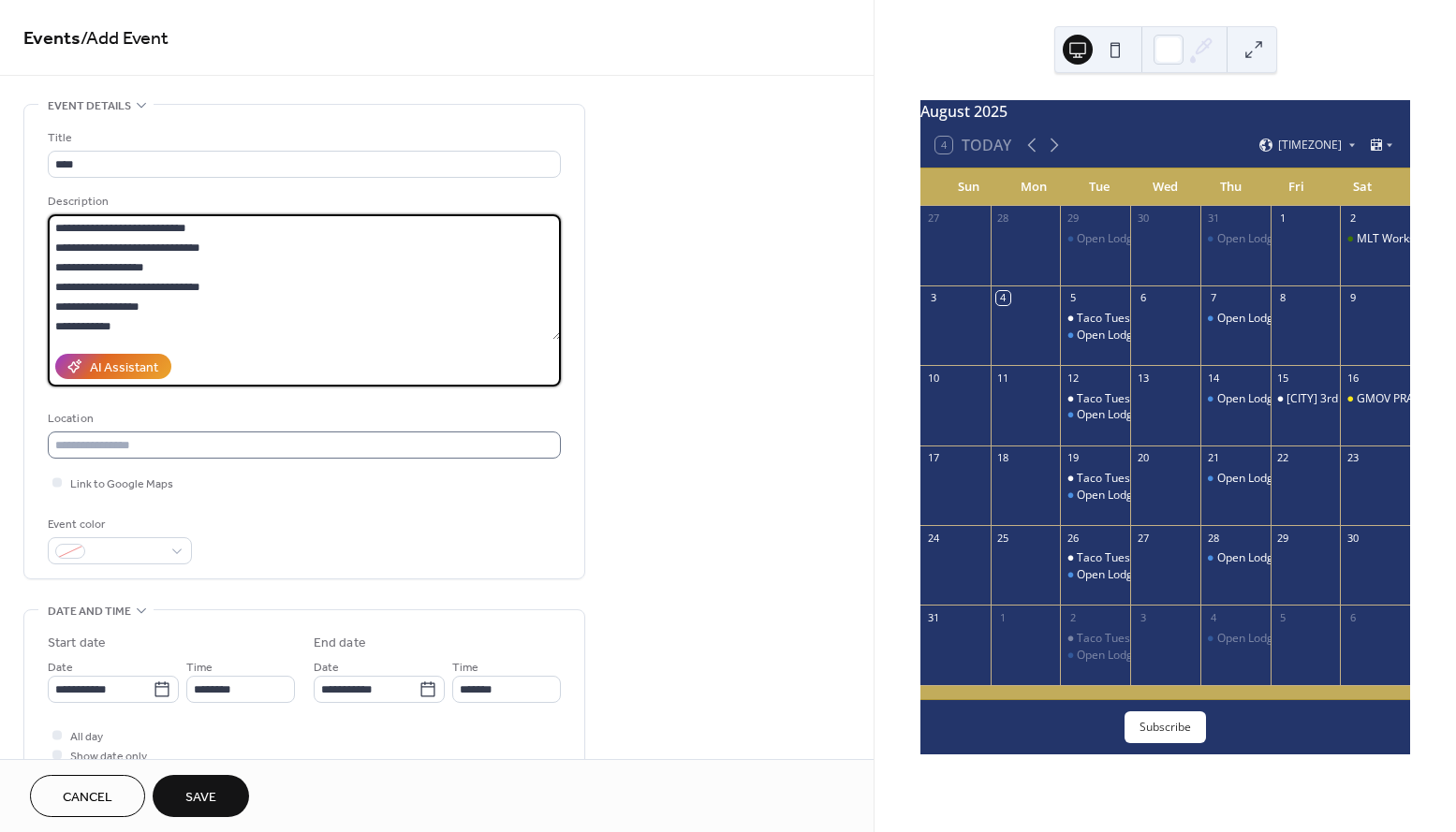 type on "**********" 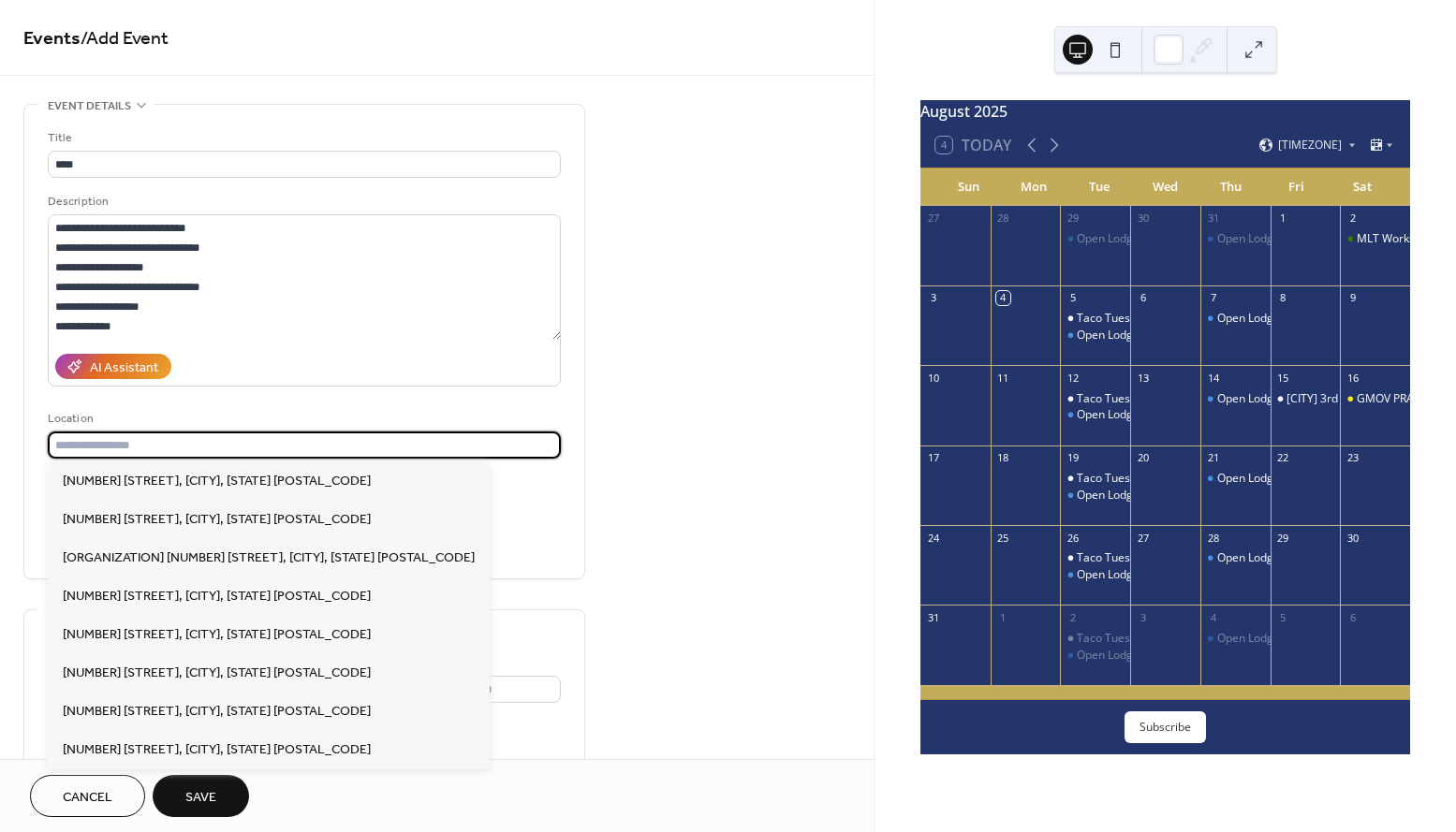 click at bounding box center (304, 445) 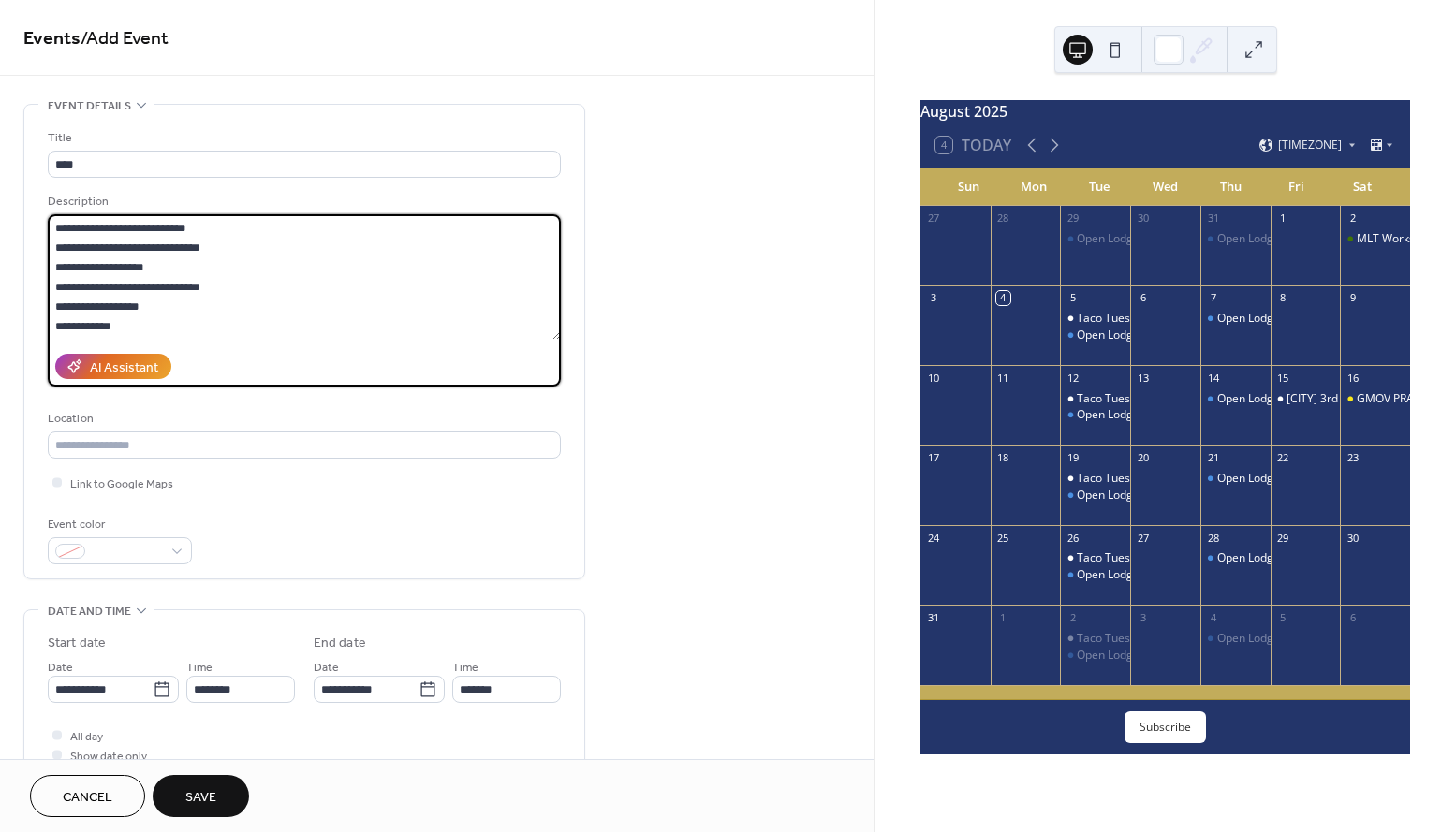 drag, startPoint x: 222, startPoint y: 286, endPoint x: 117, endPoint y: 286, distance: 105 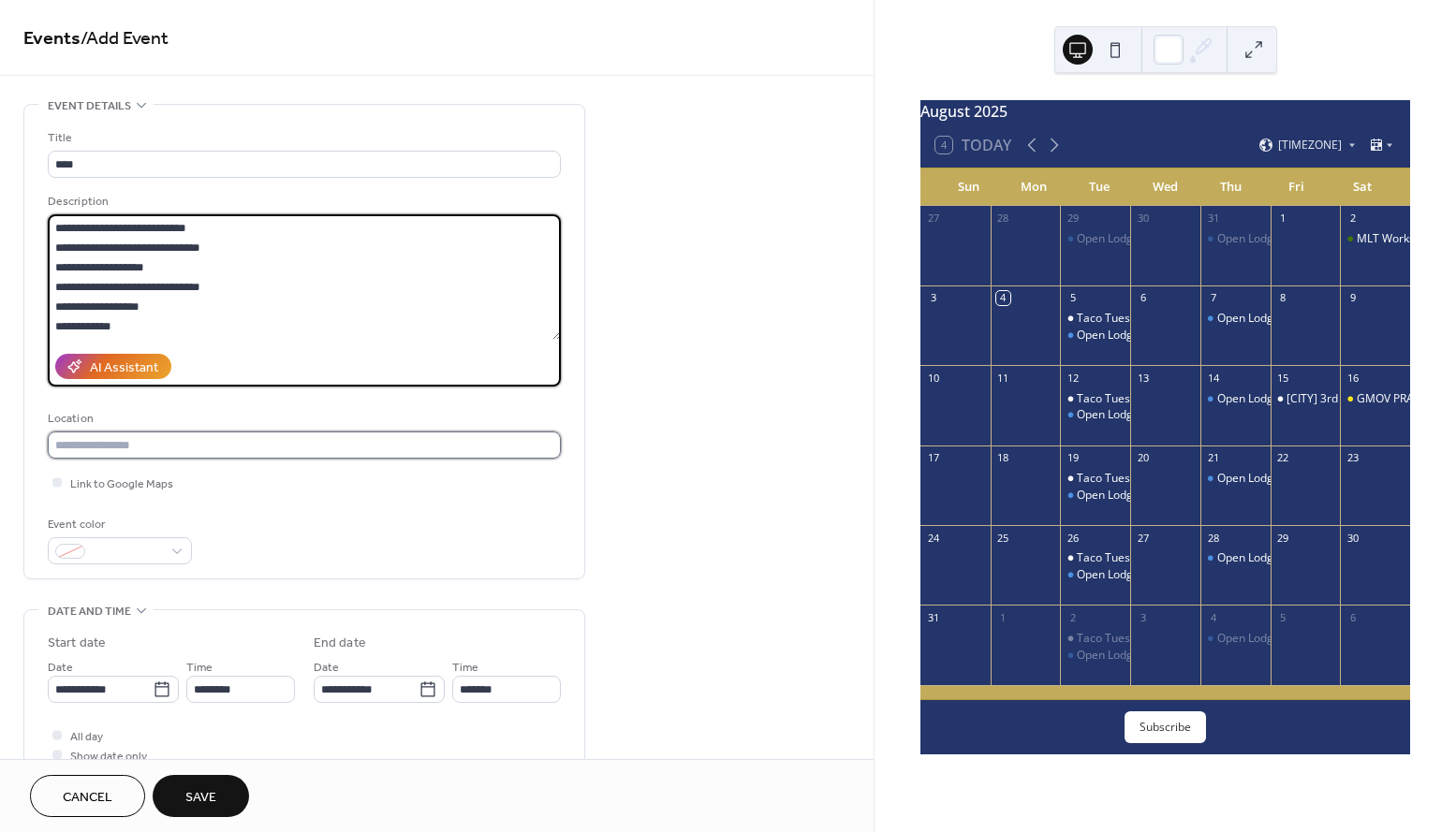 click at bounding box center (304, 445) 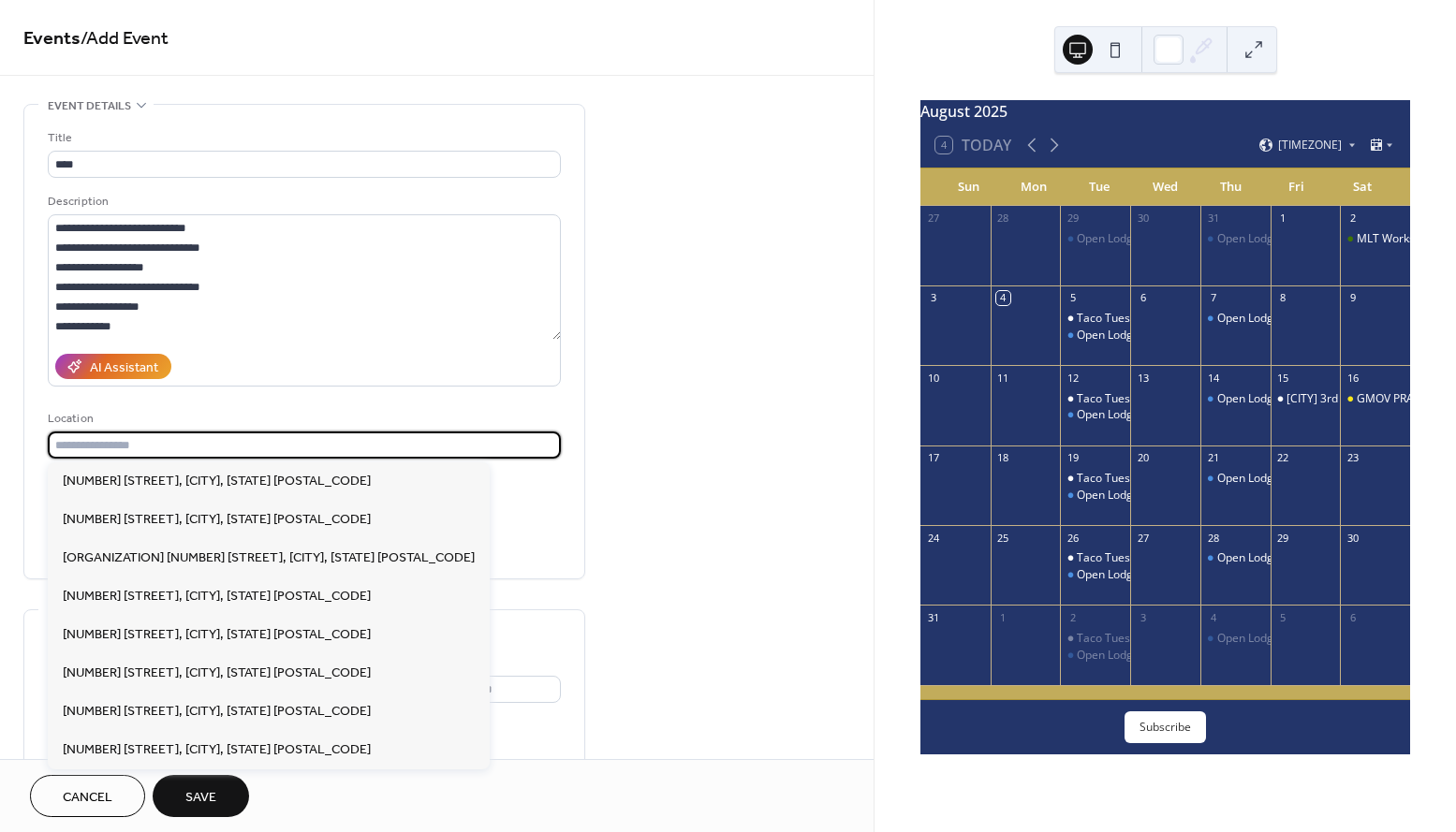 paste on "**********" 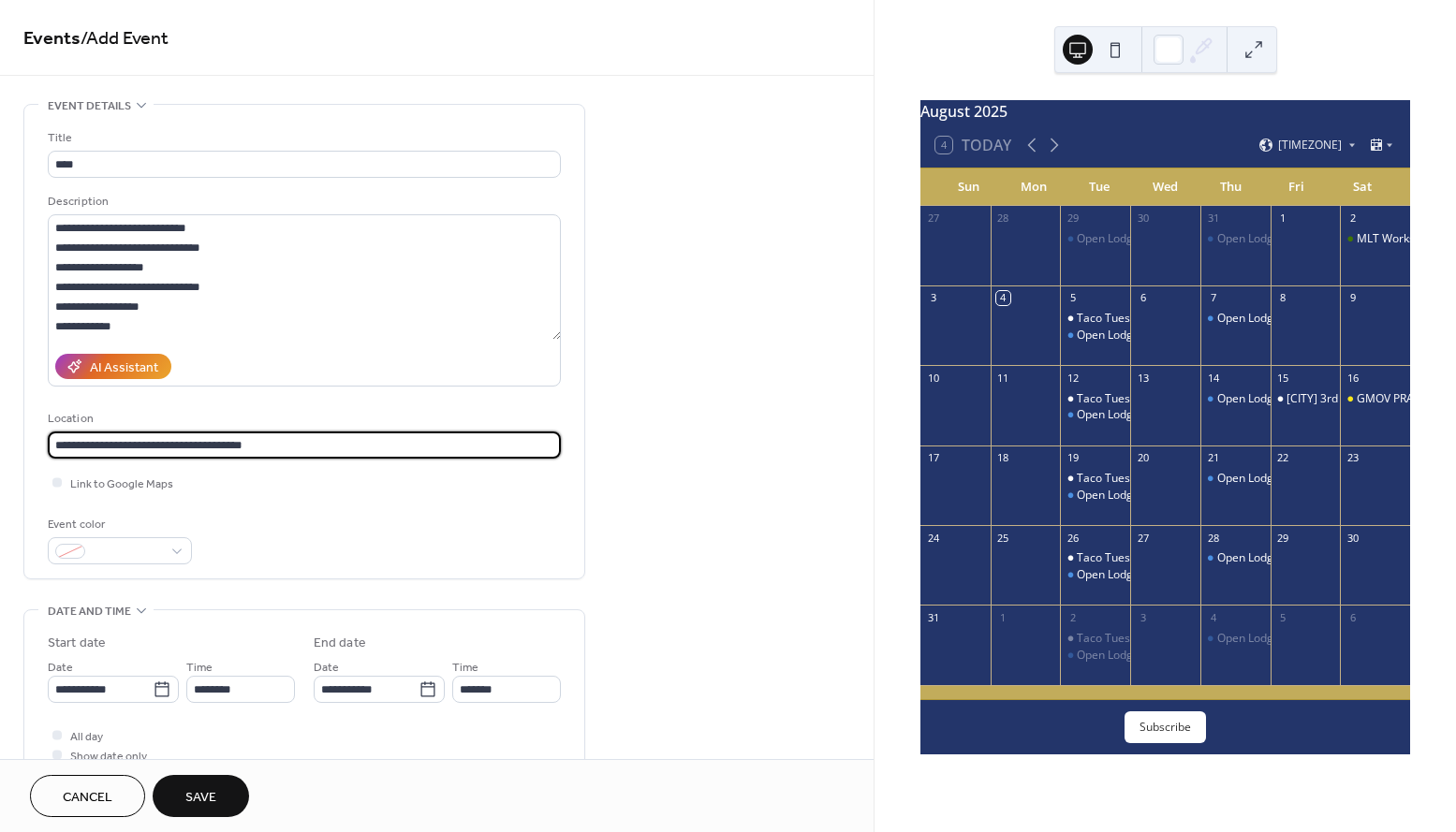 type on "**********" 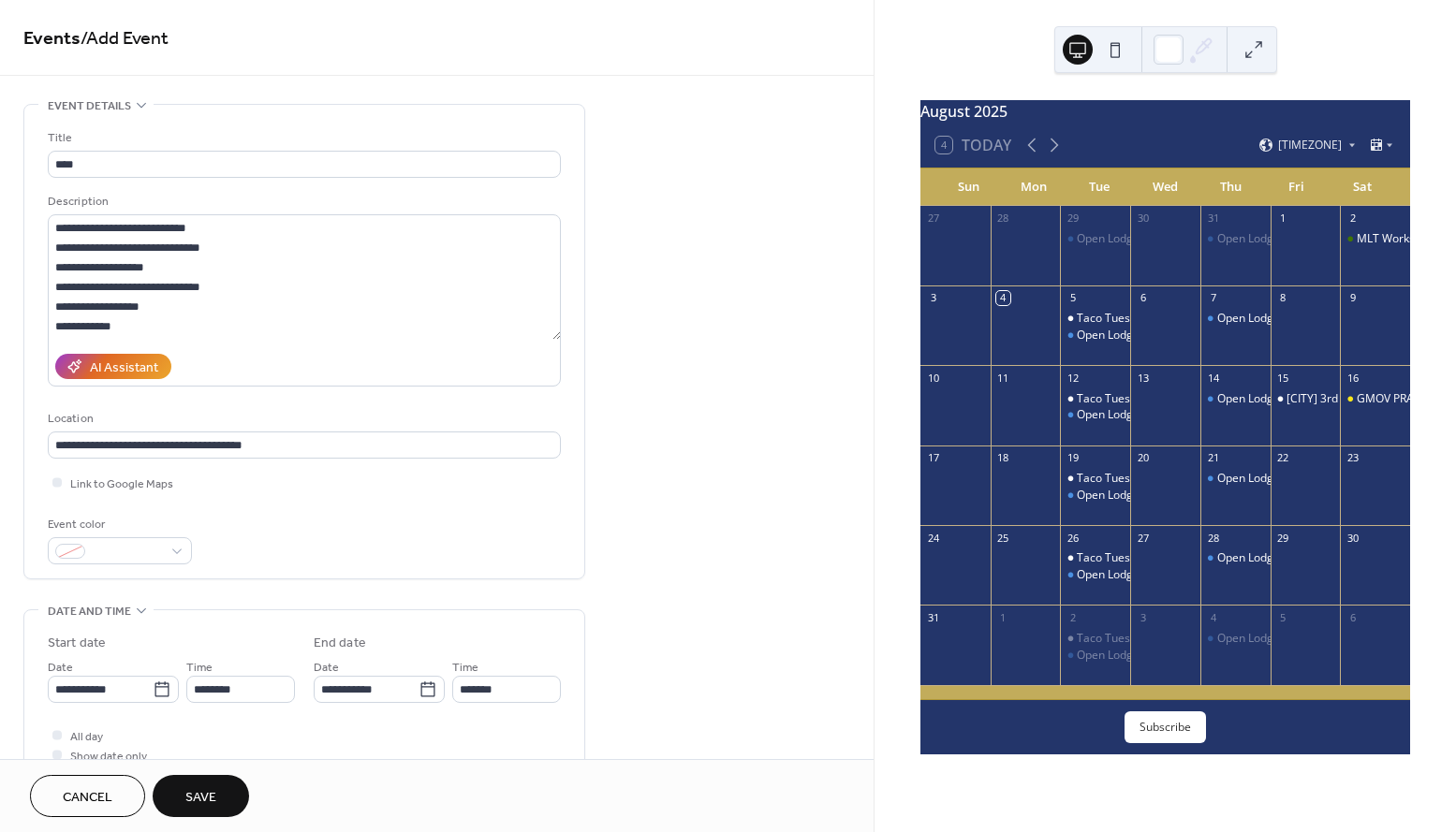 click on "Event color" at bounding box center (304, 539) 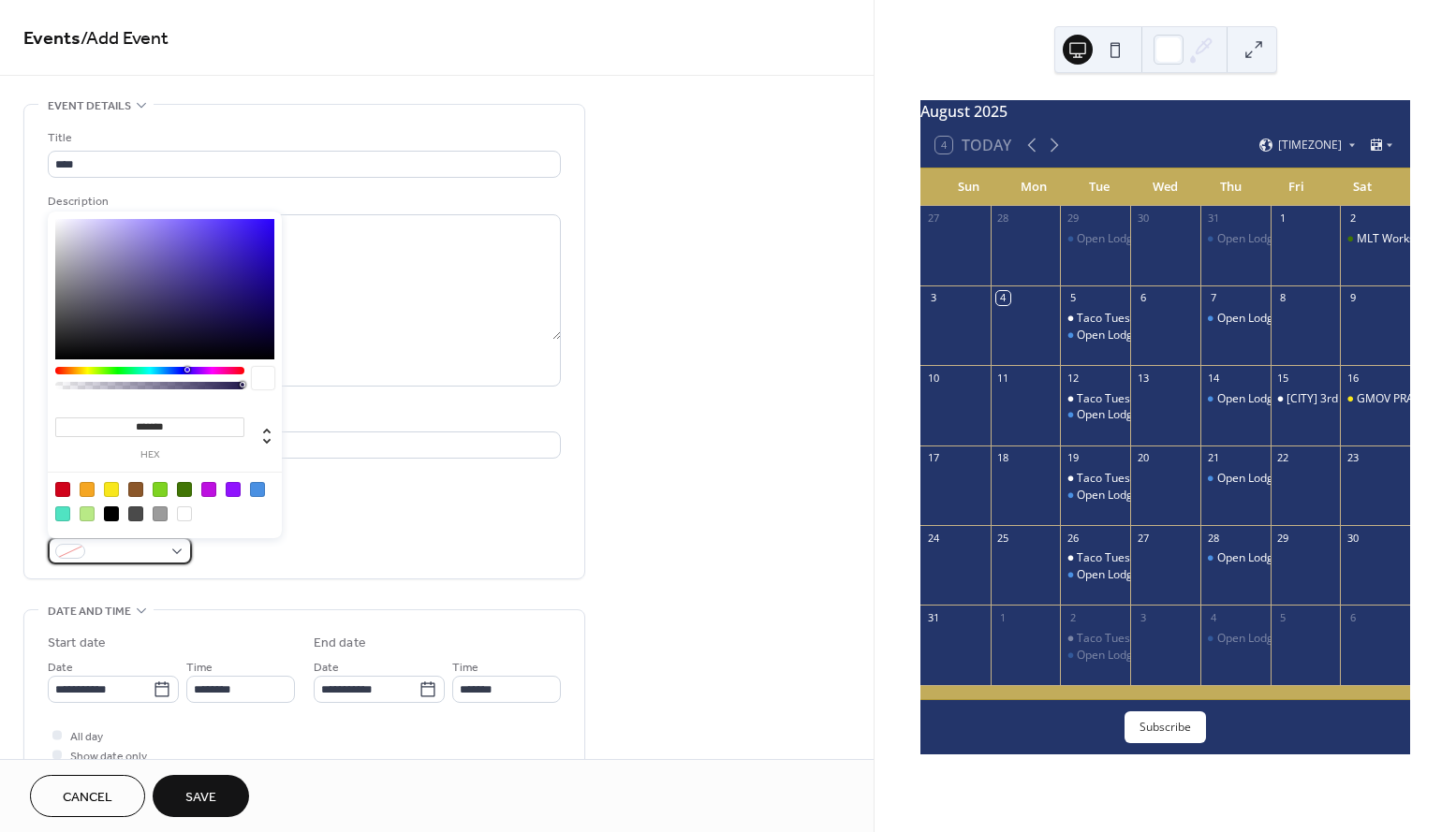 click at bounding box center (127, 552) 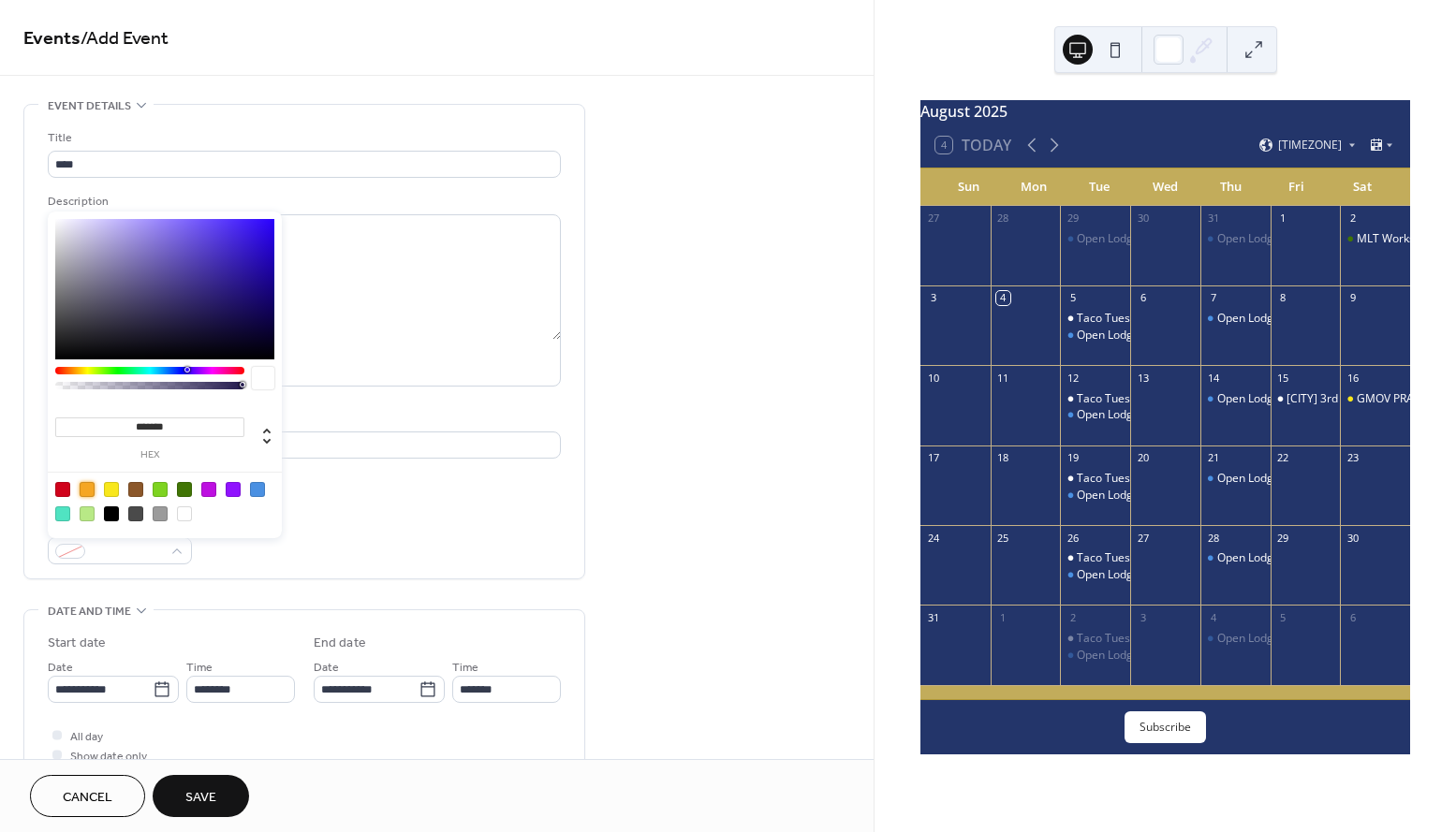 click at bounding box center [87, 489] 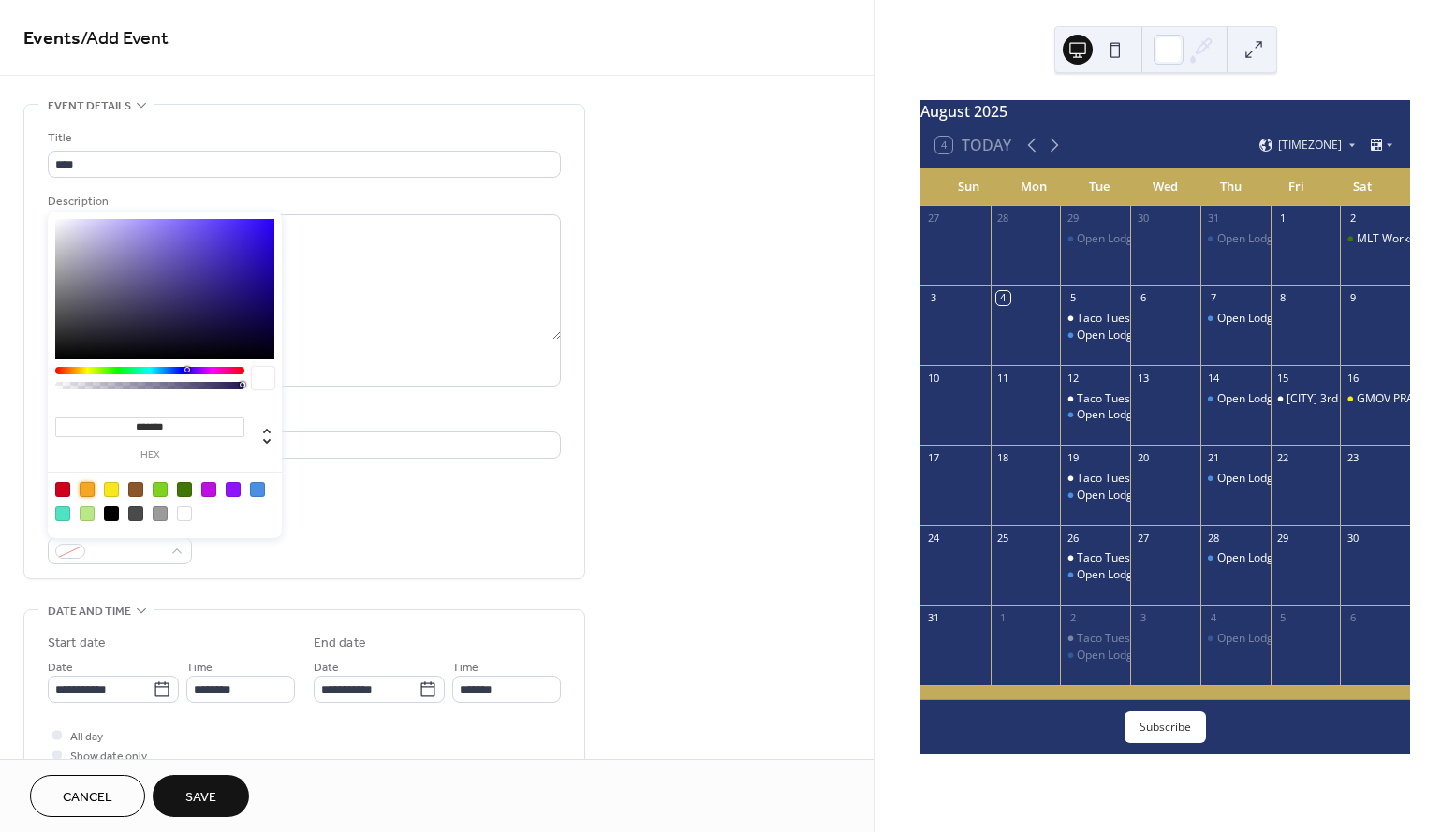 type on "*******" 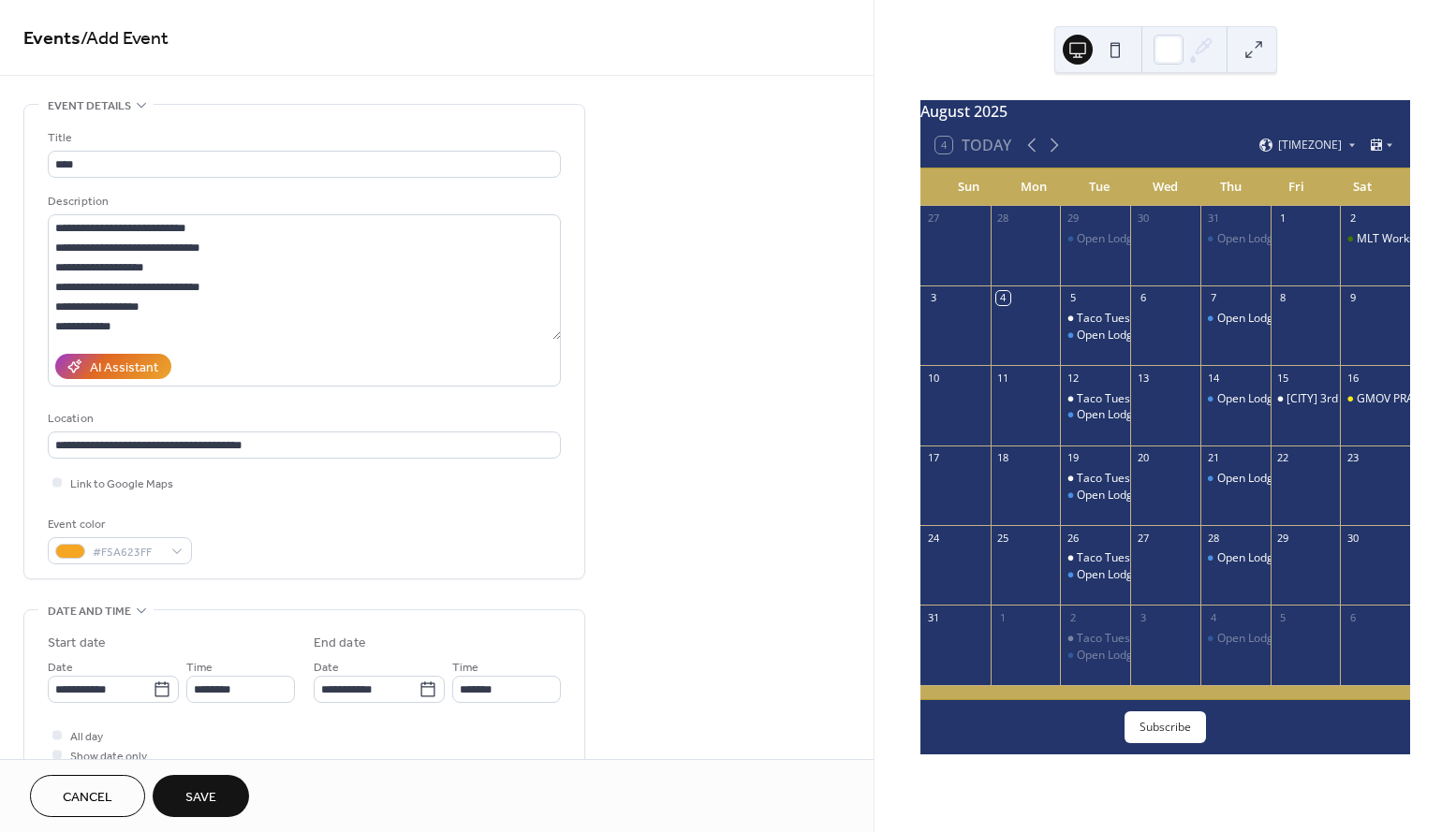 click on "Event color #F5A623FF" at bounding box center (304, 539) 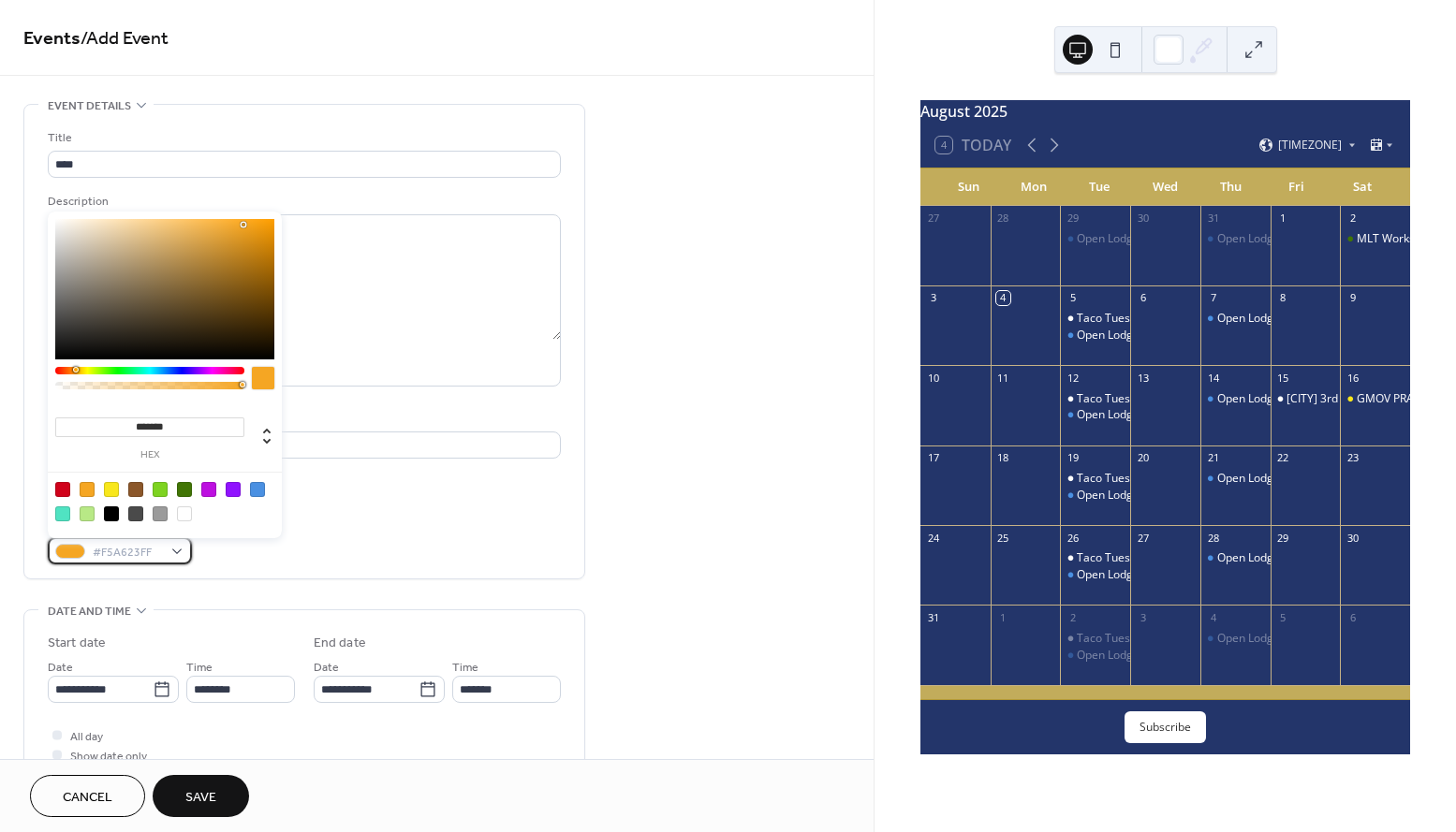 click on "#F5A623FF" at bounding box center (120, 550) 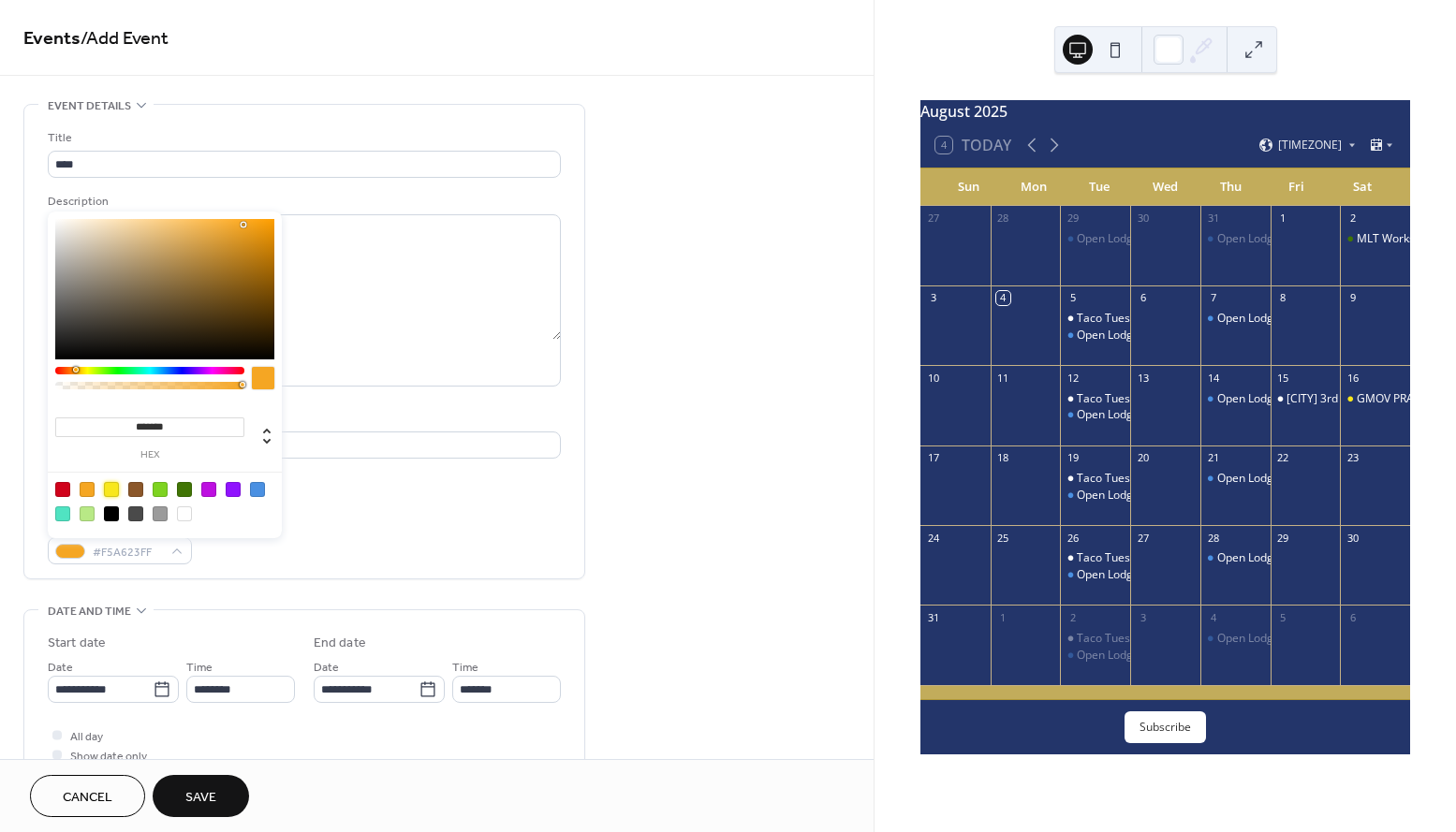 click at bounding box center [111, 489] 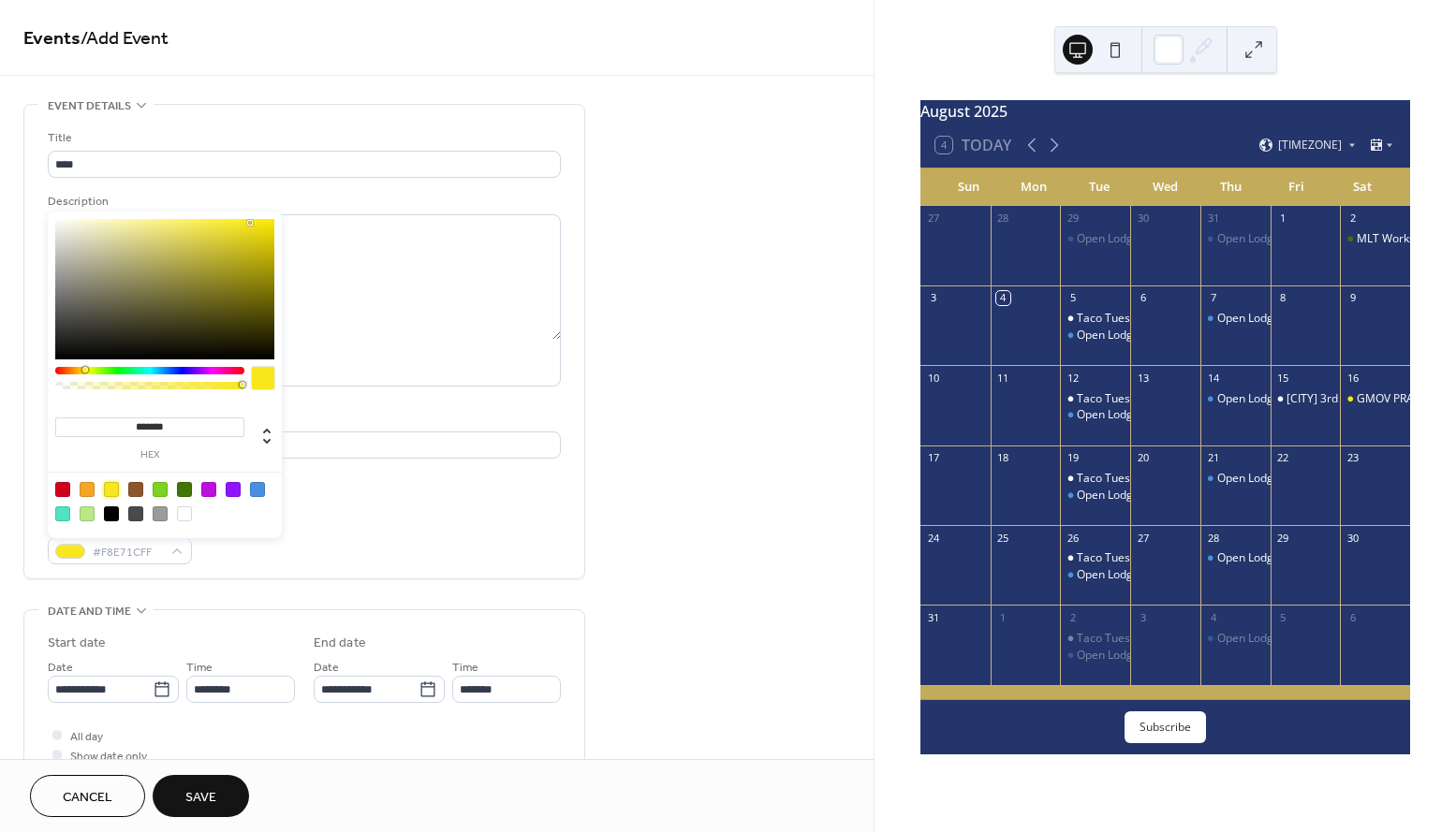 click on "Event color #F8E71CFF" at bounding box center [304, 539] 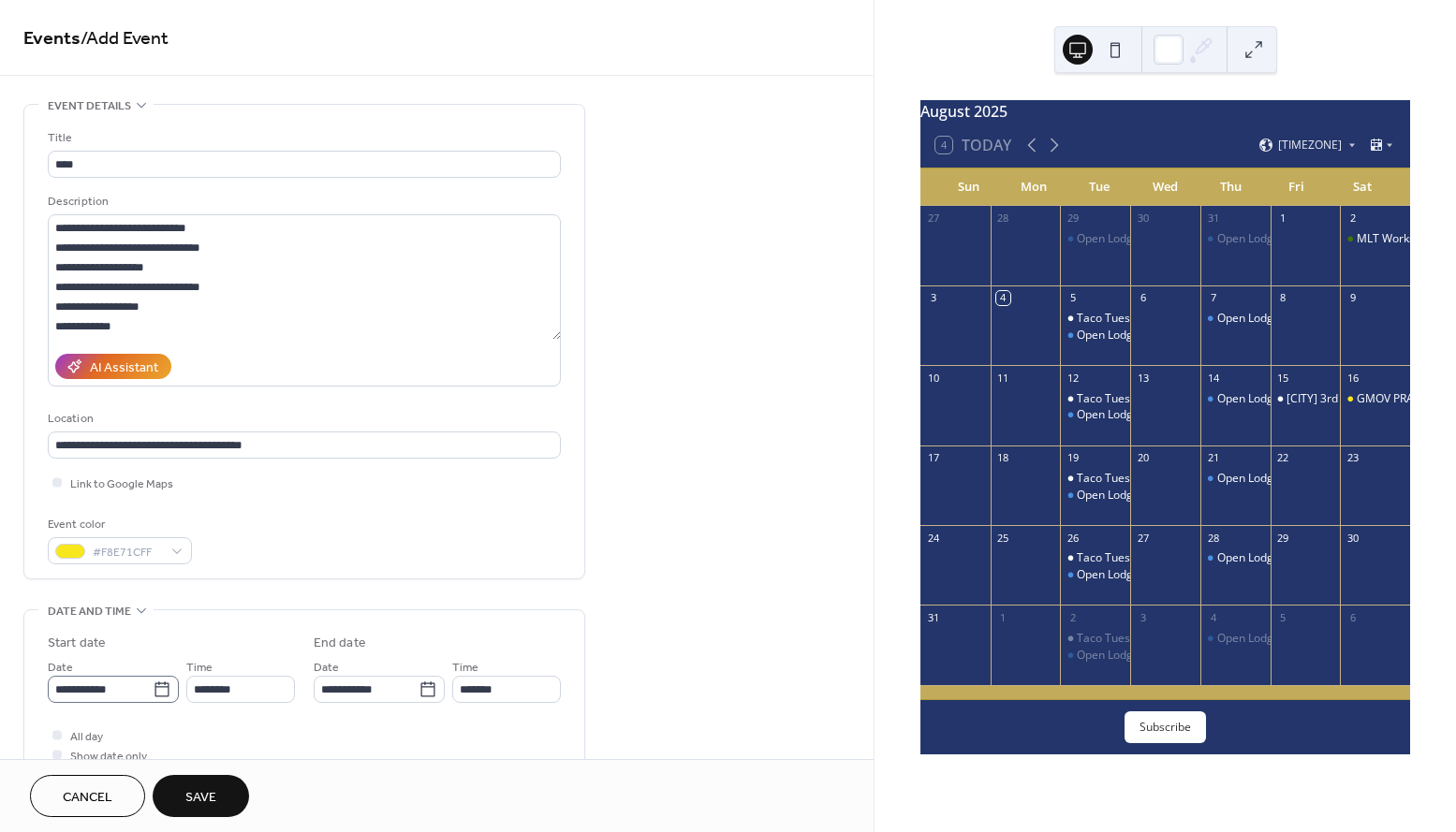 click 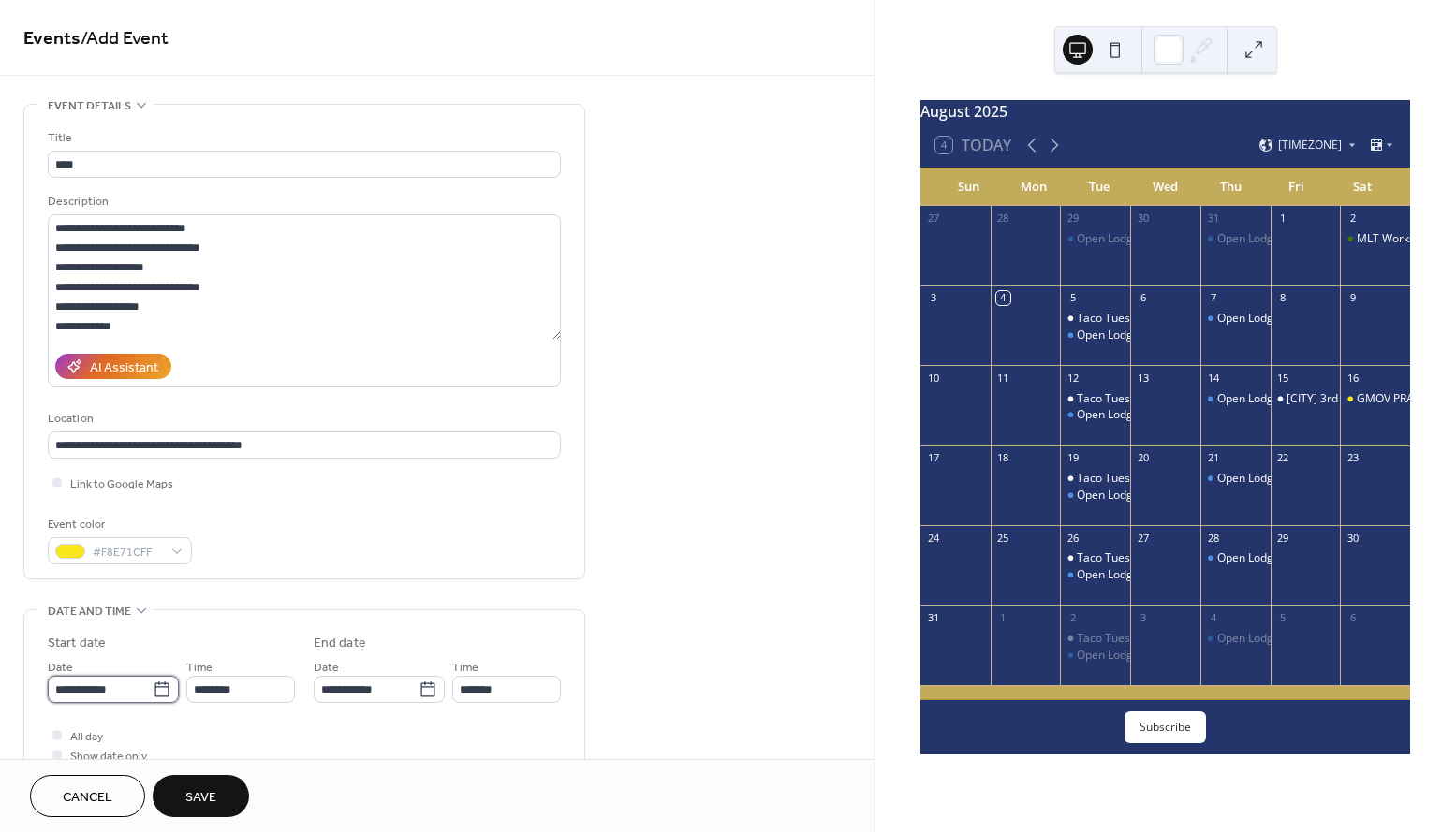 click on "**********" at bounding box center (100, 689) 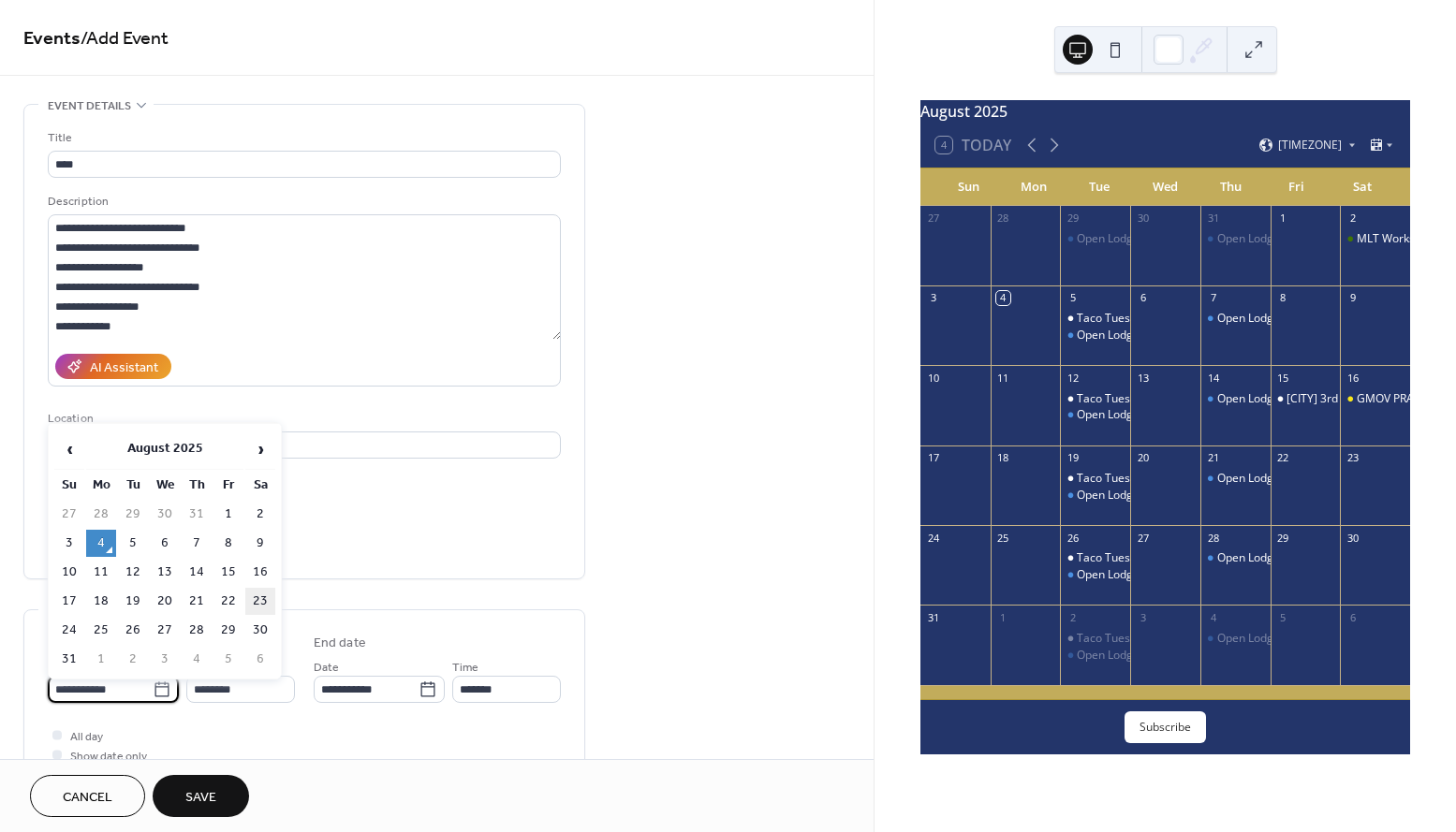 click on "23" at bounding box center (260, 601) 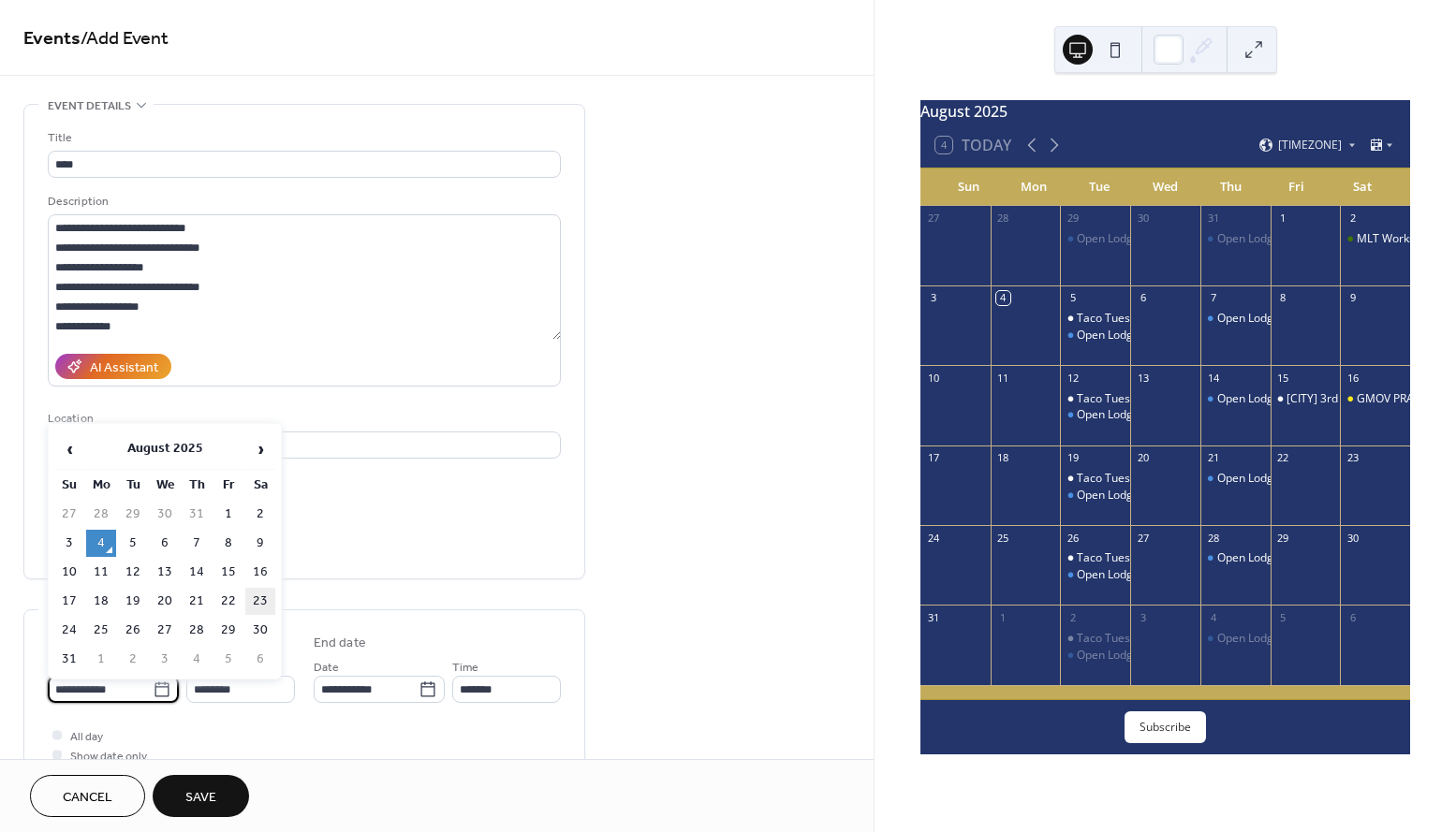 type on "**********" 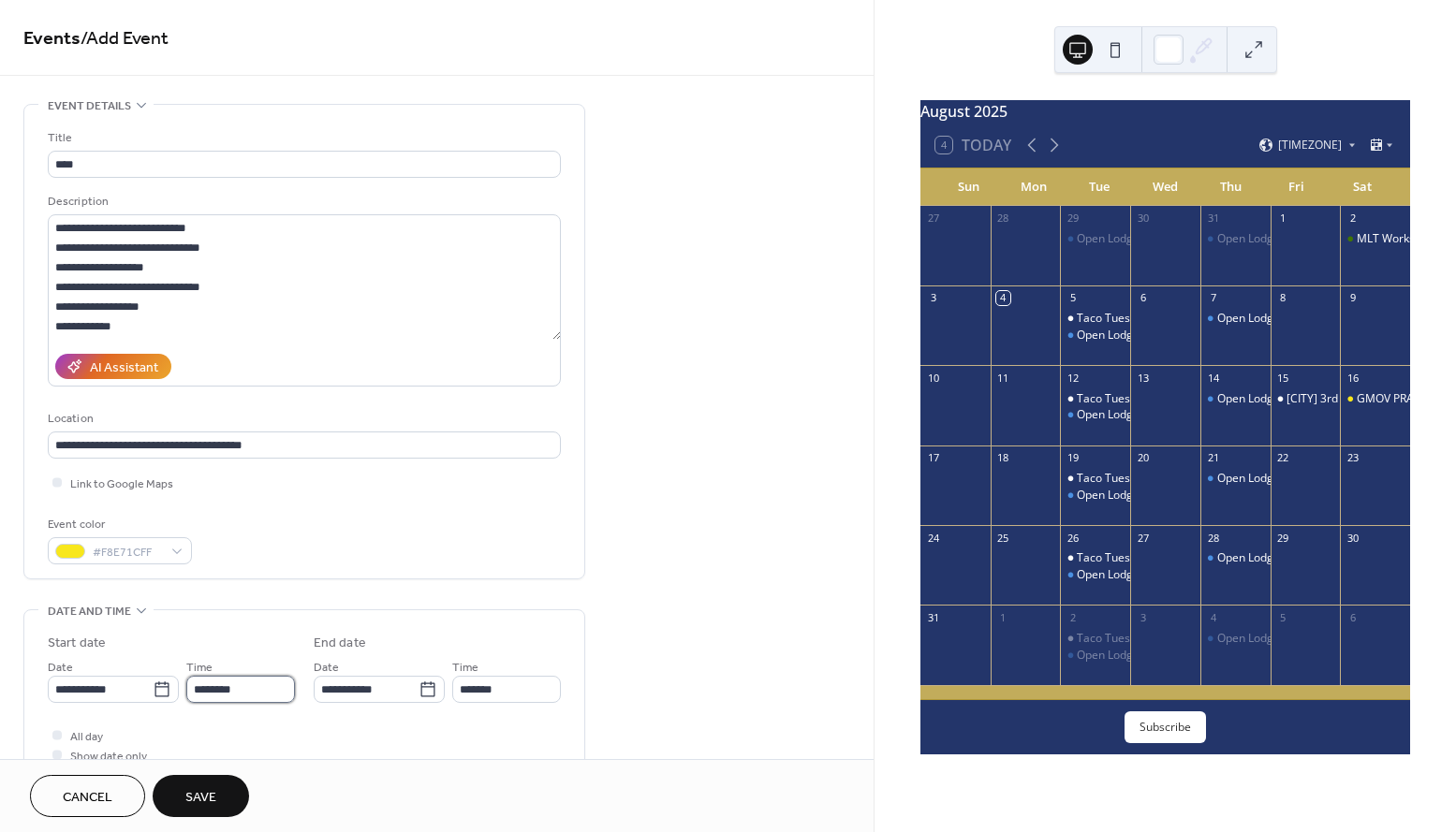click on "********" at bounding box center [241, 689] 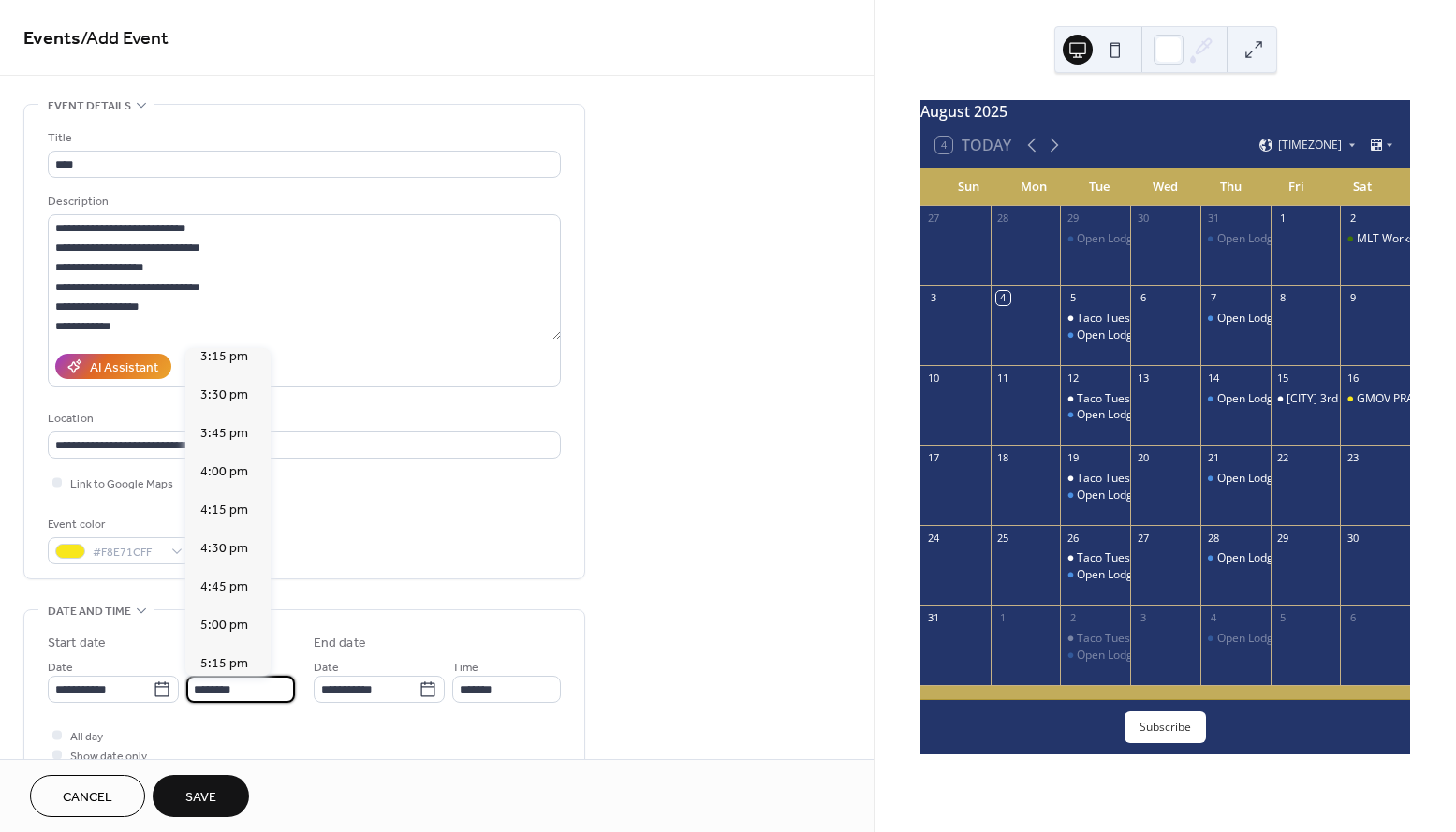 scroll, scrollTop: 2355, scrollLeft: 0, axis: vertical 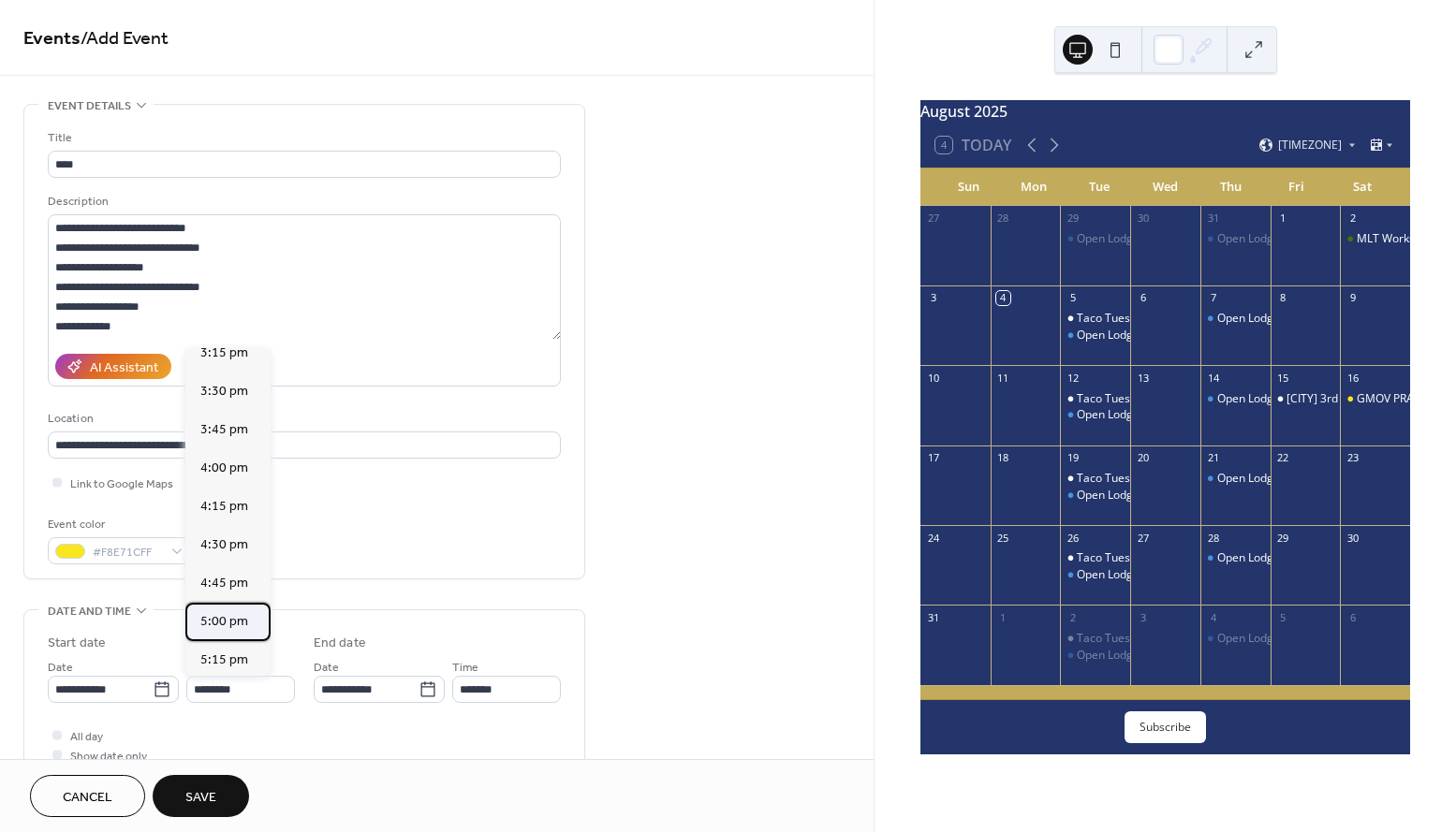 click on "5:00 pm" at bounding box center (224, 621) 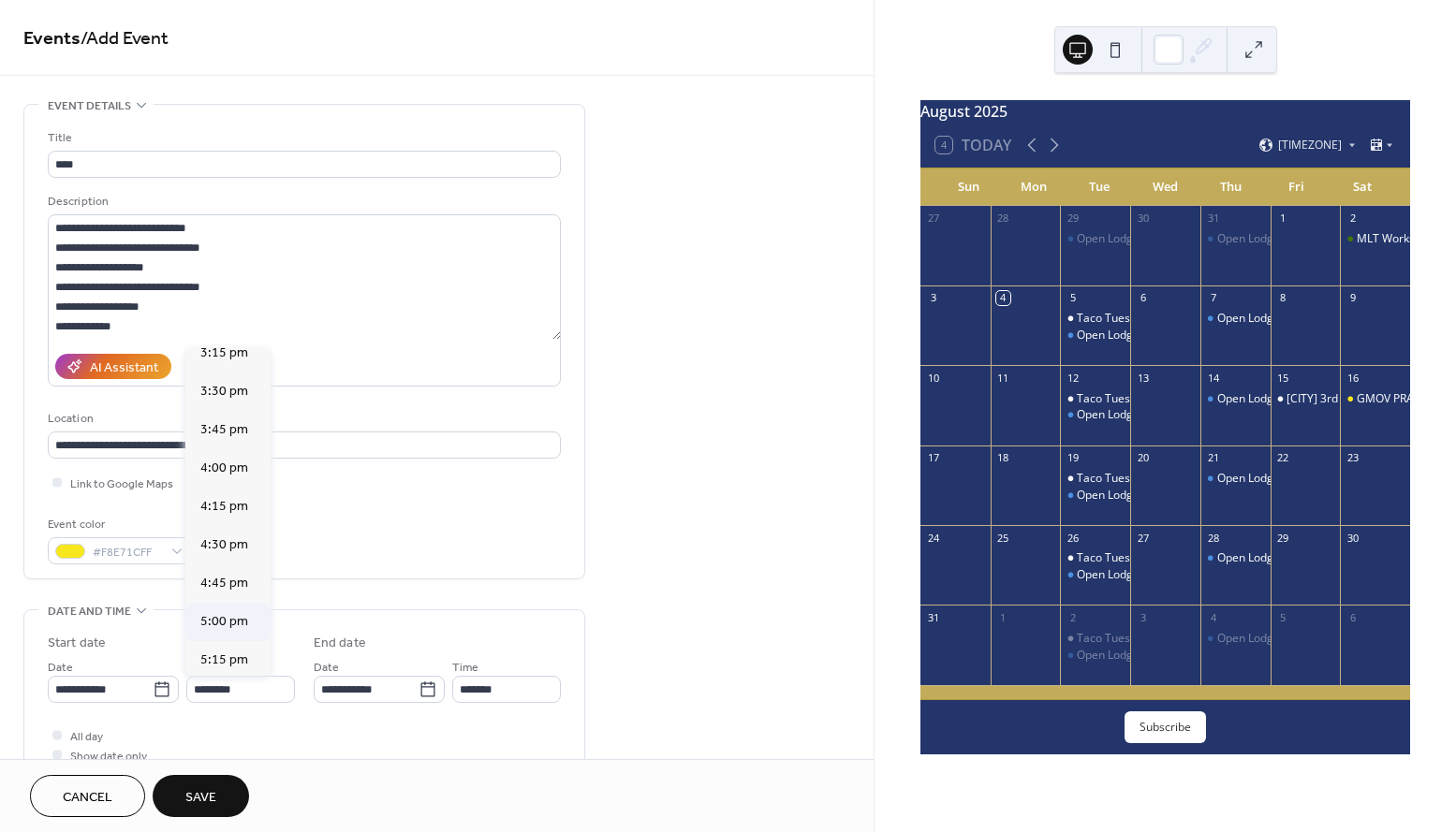type on "*******" 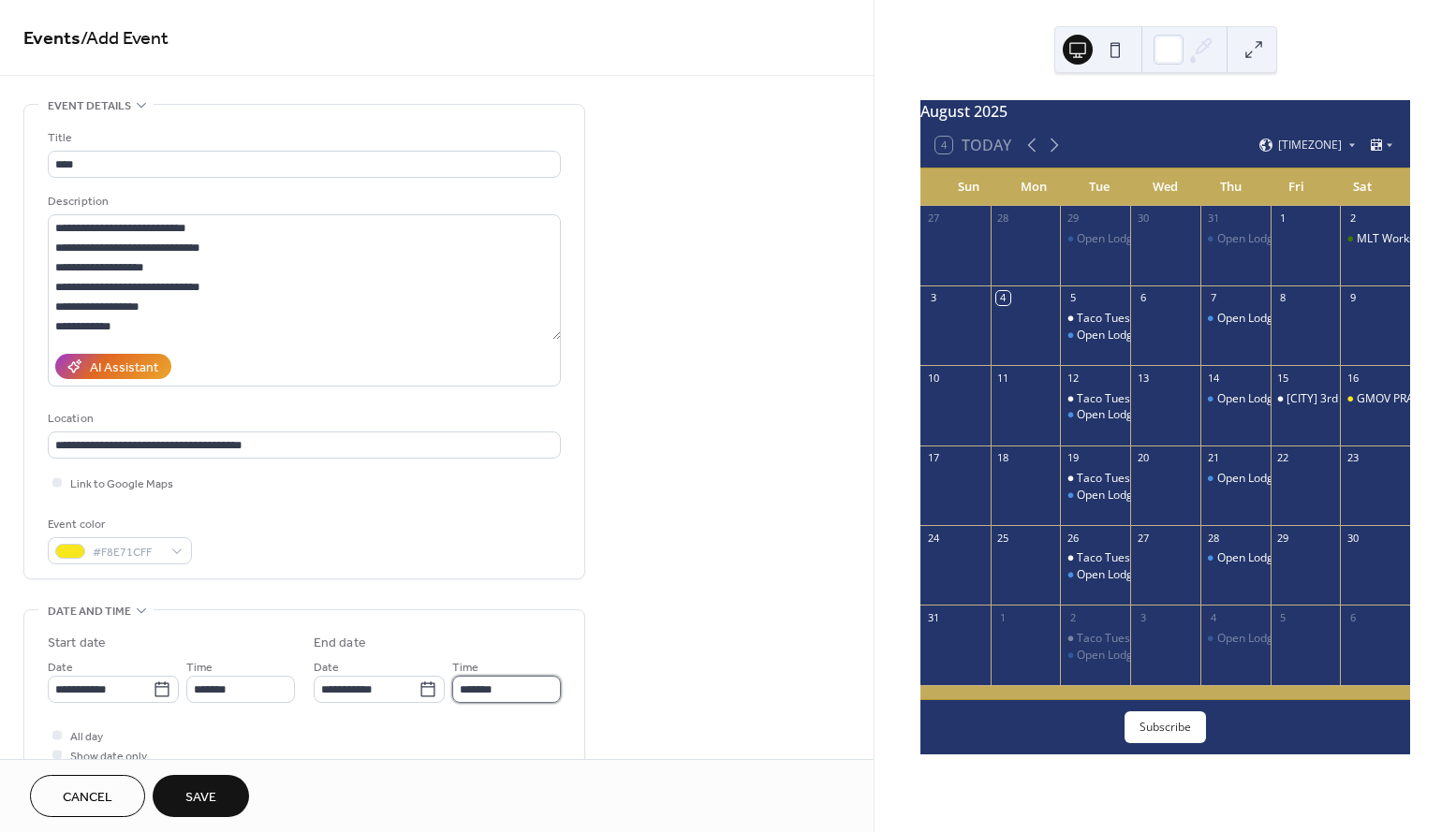 click on "*******" at bounding box center [507, 689] 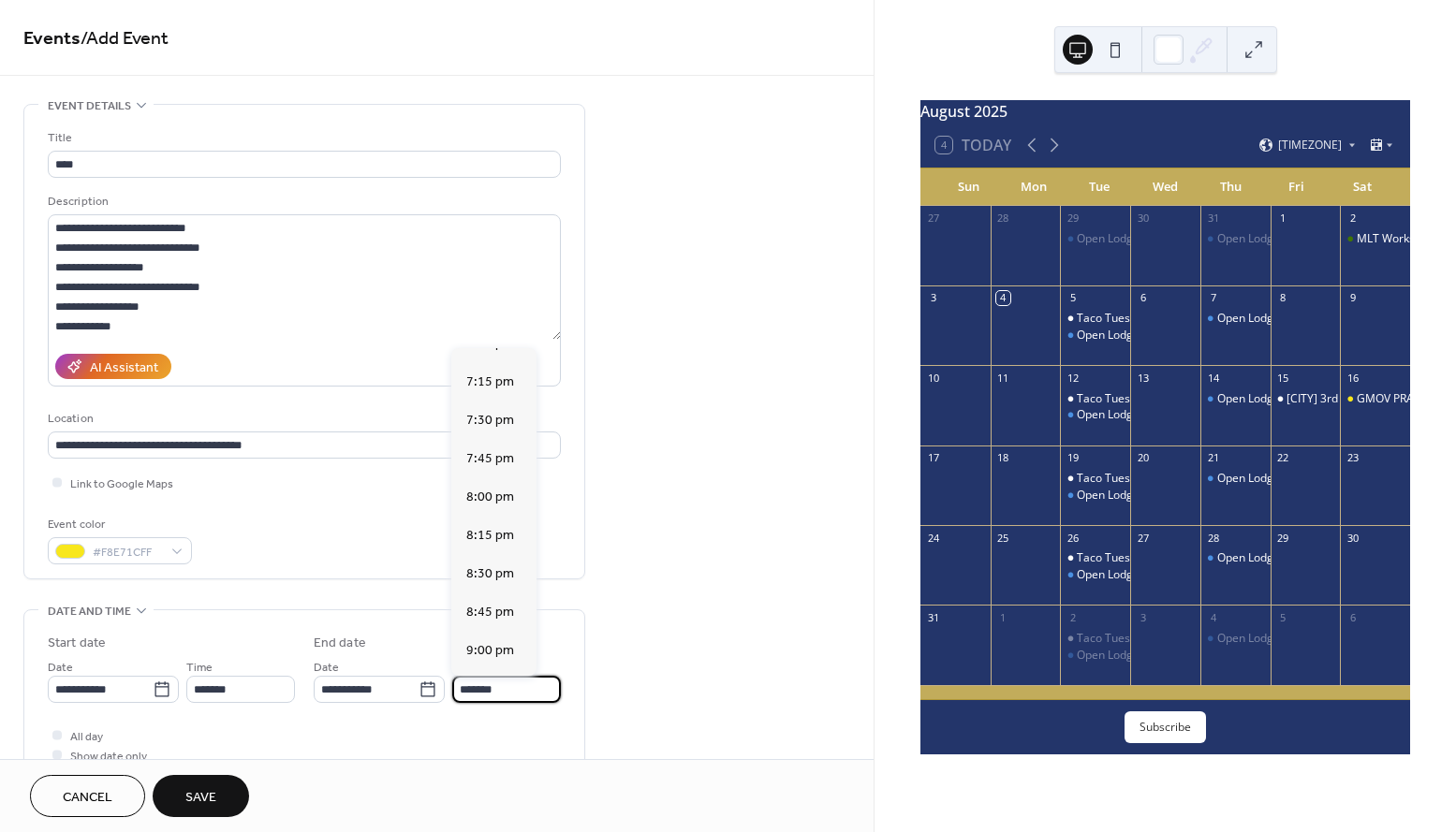scroll, scrollTop: 310, scrollLeft: 0, axis: vertical 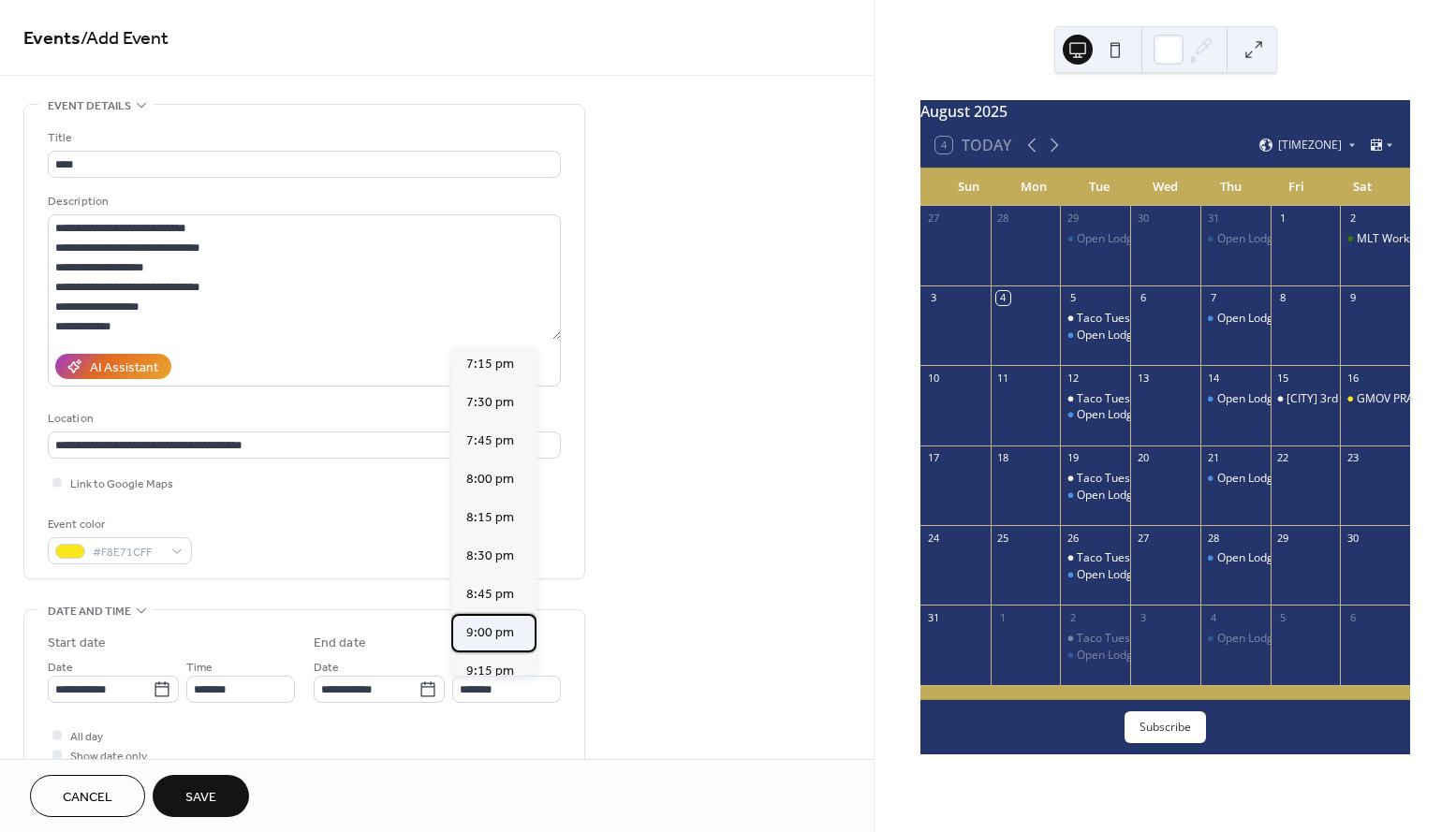 click on "9:00 pm" at bounding box center (493, 633) 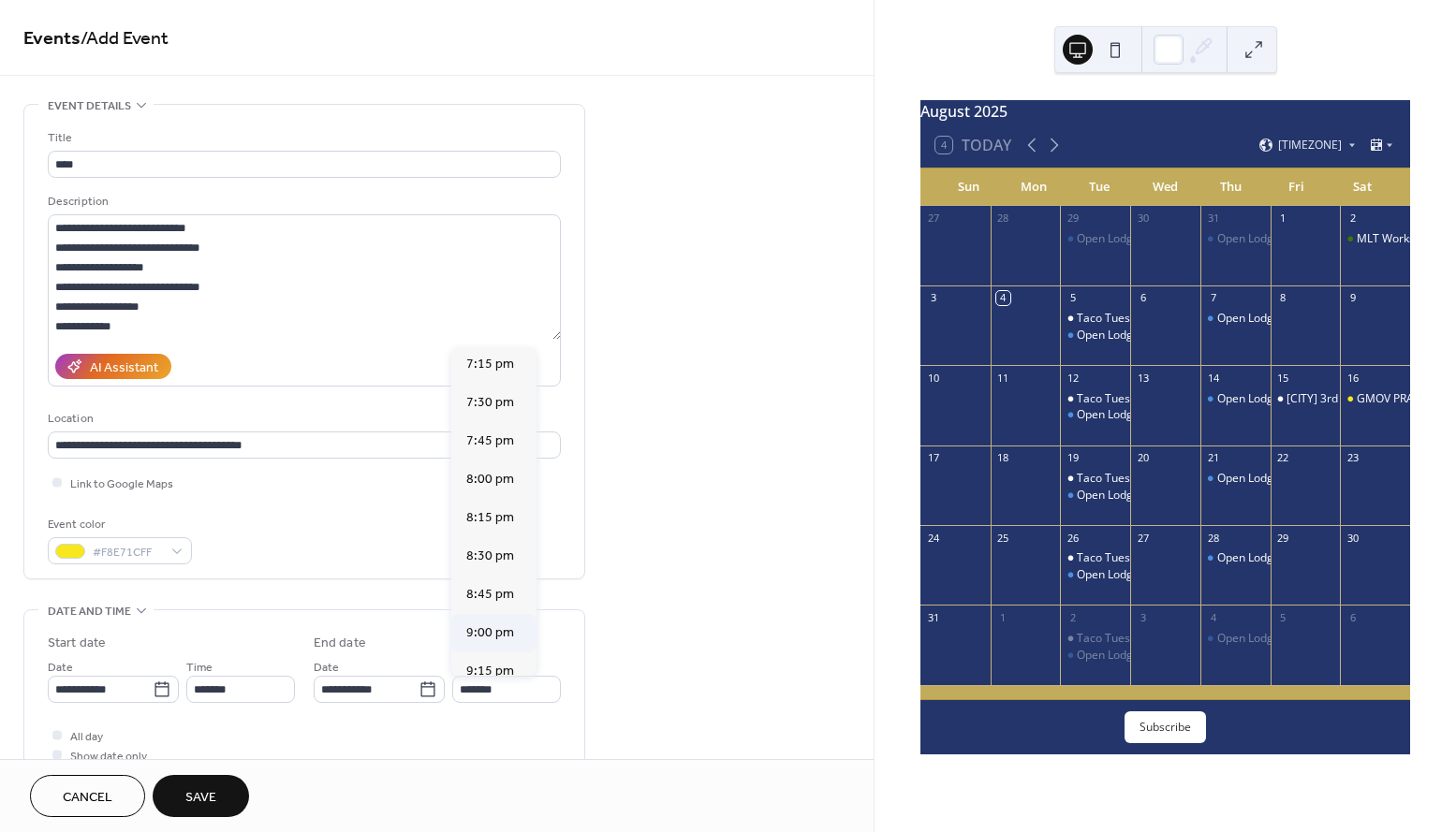 type on "*******" 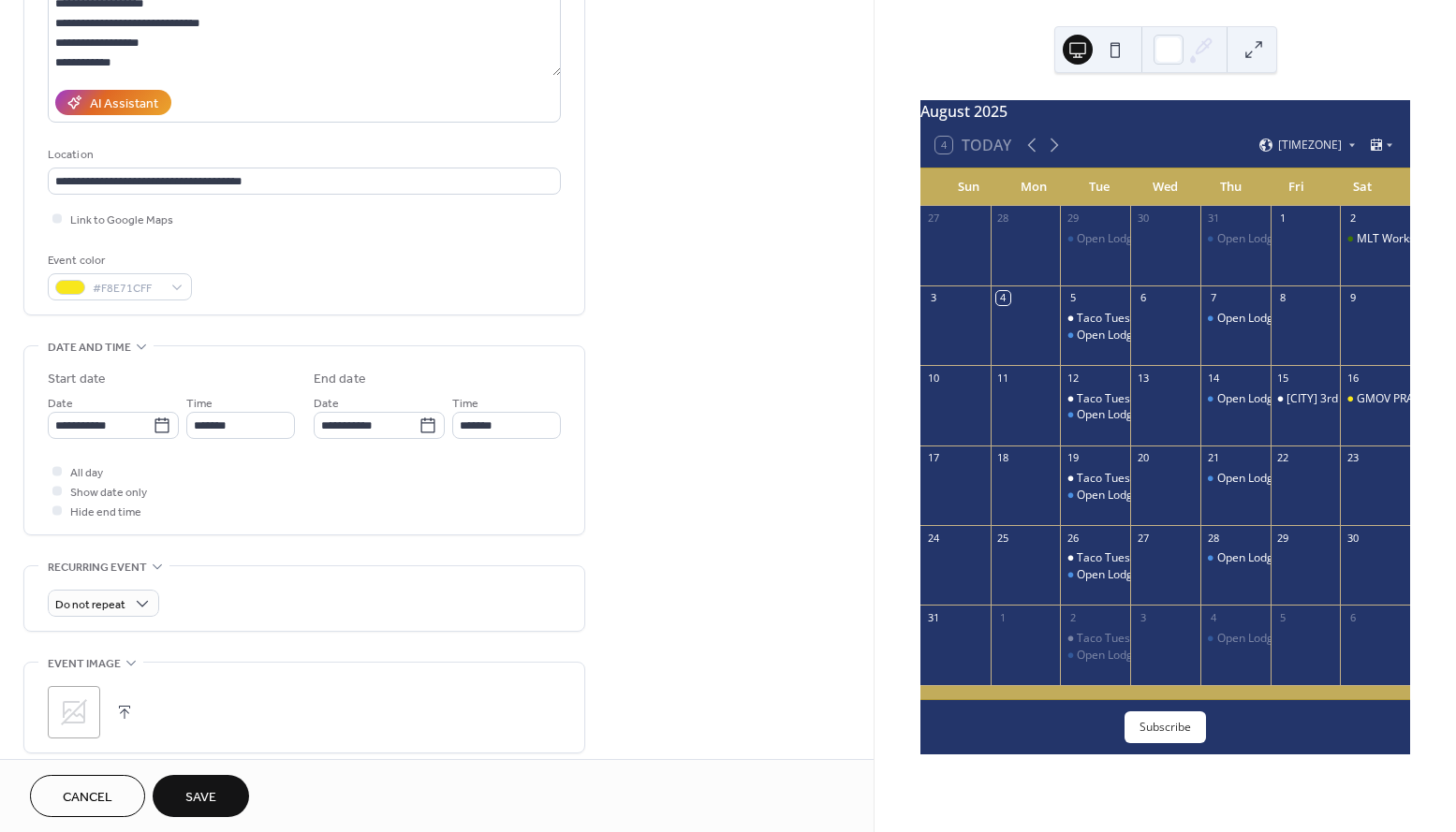 scroll, scrollTop: 269, scrollLeft: 0, axis: vertical 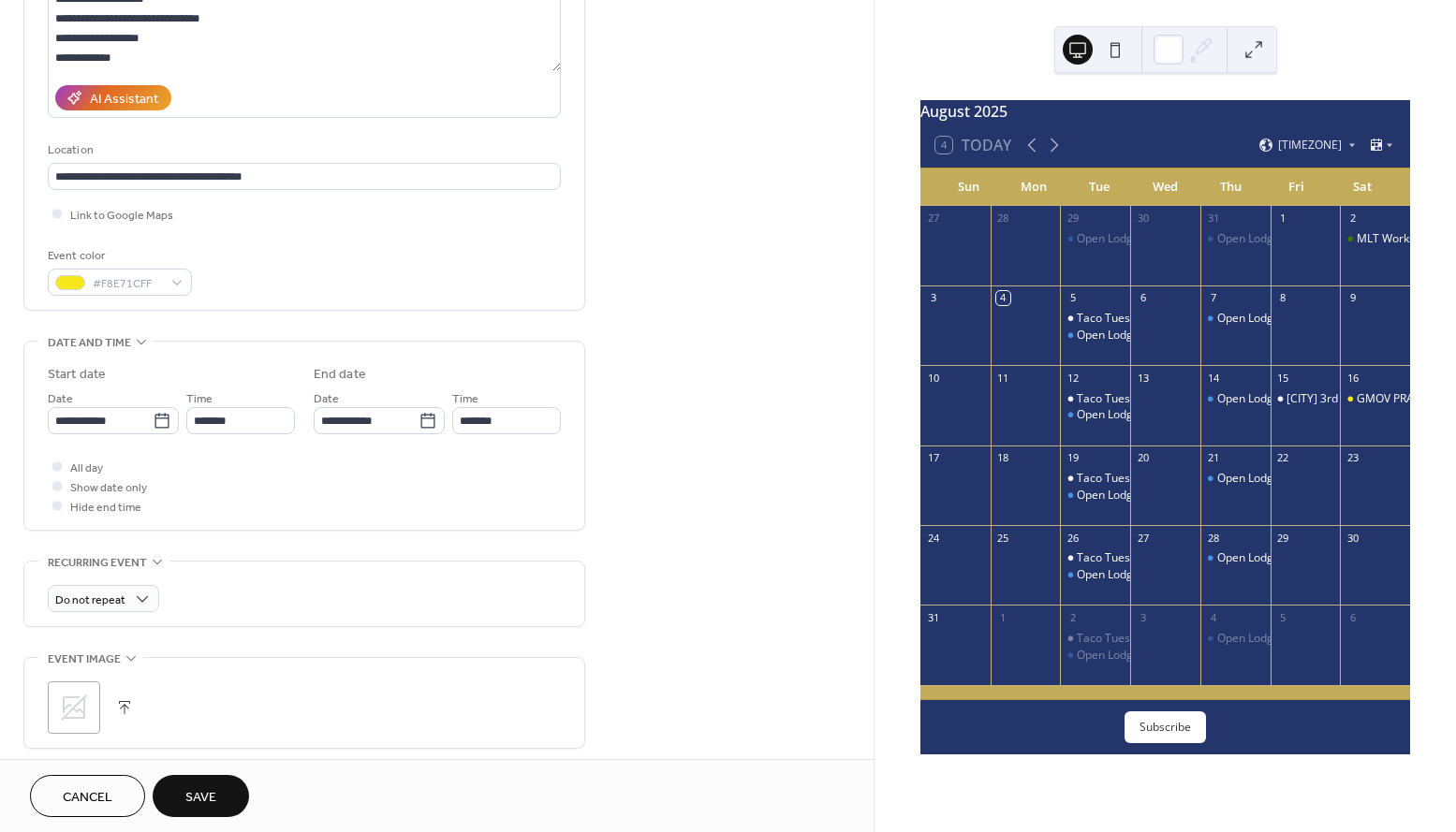 click 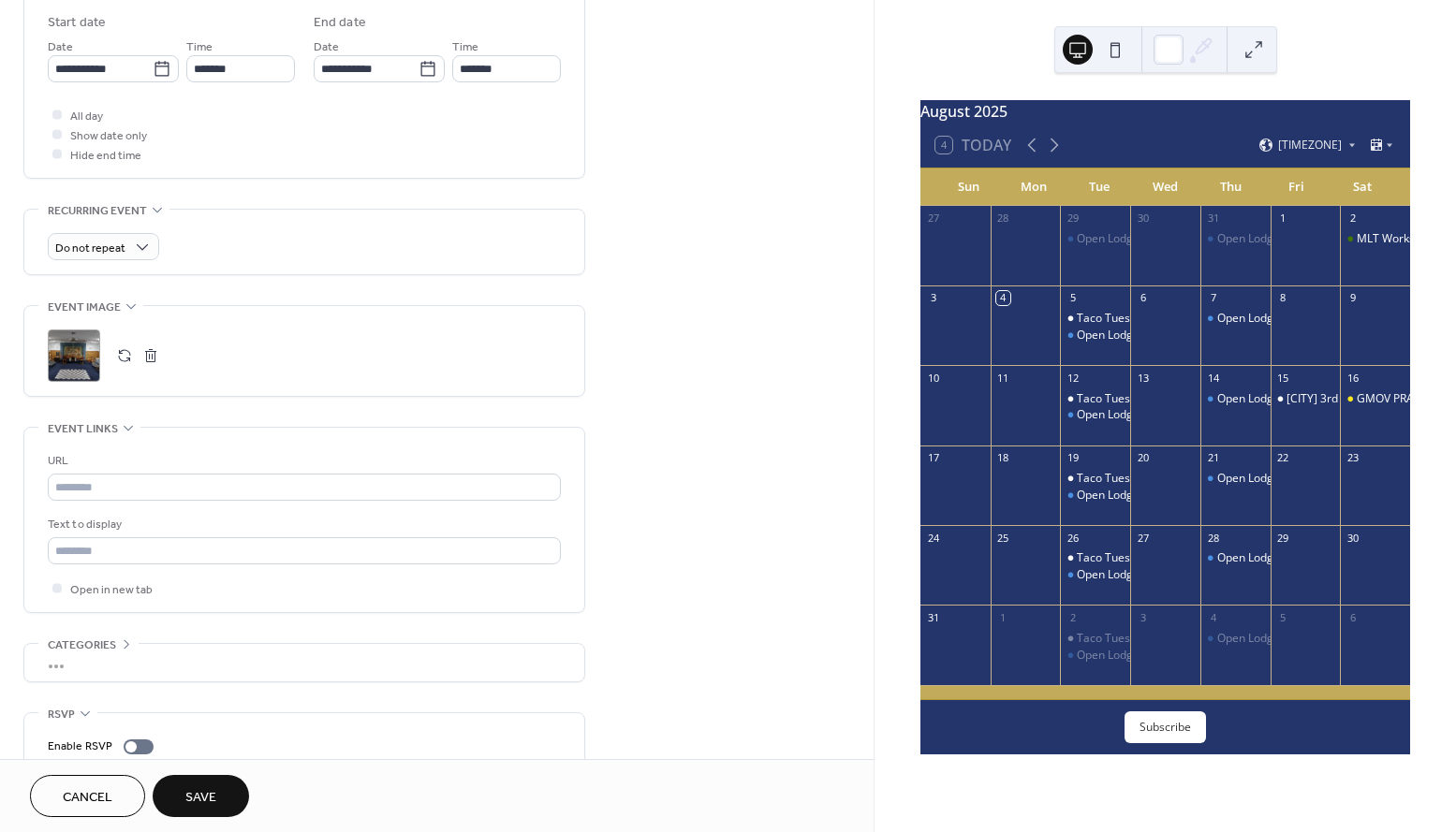 scroll, scrollTop: 693, scrollLeft: 0, axis: vertical 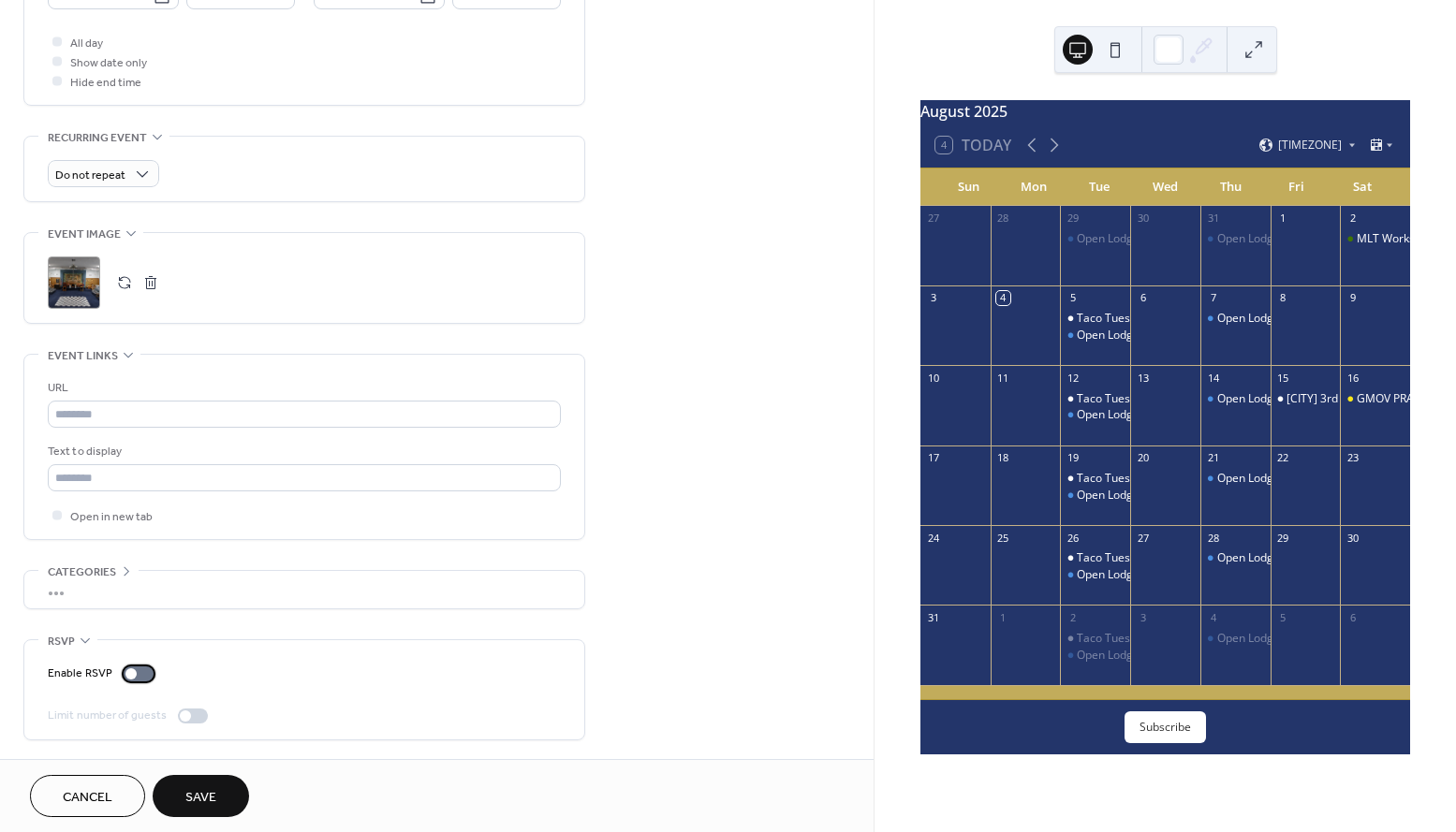 click at bounding box center [139, 674] 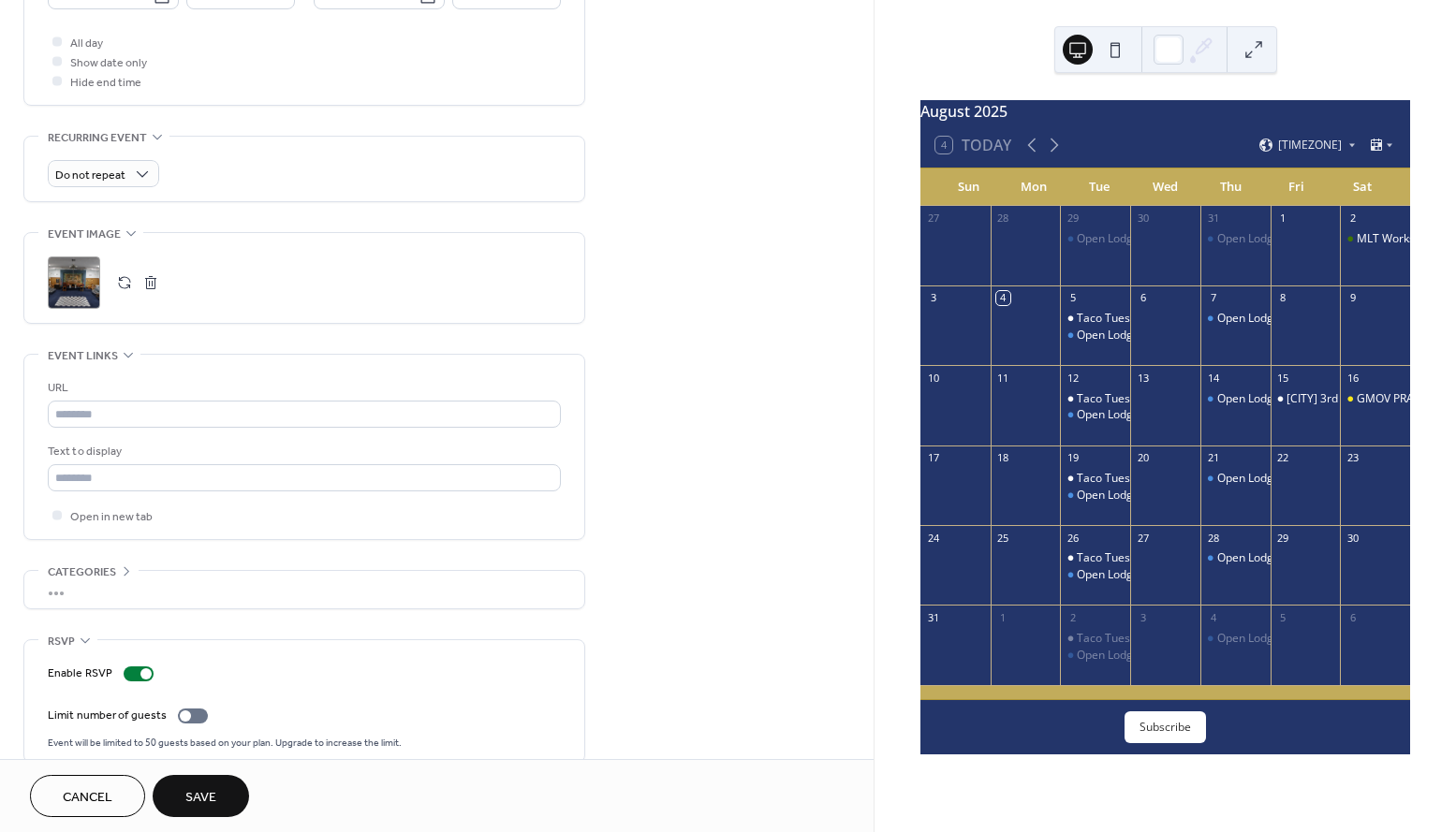 click on "Save" at bounding box center [200, 797] 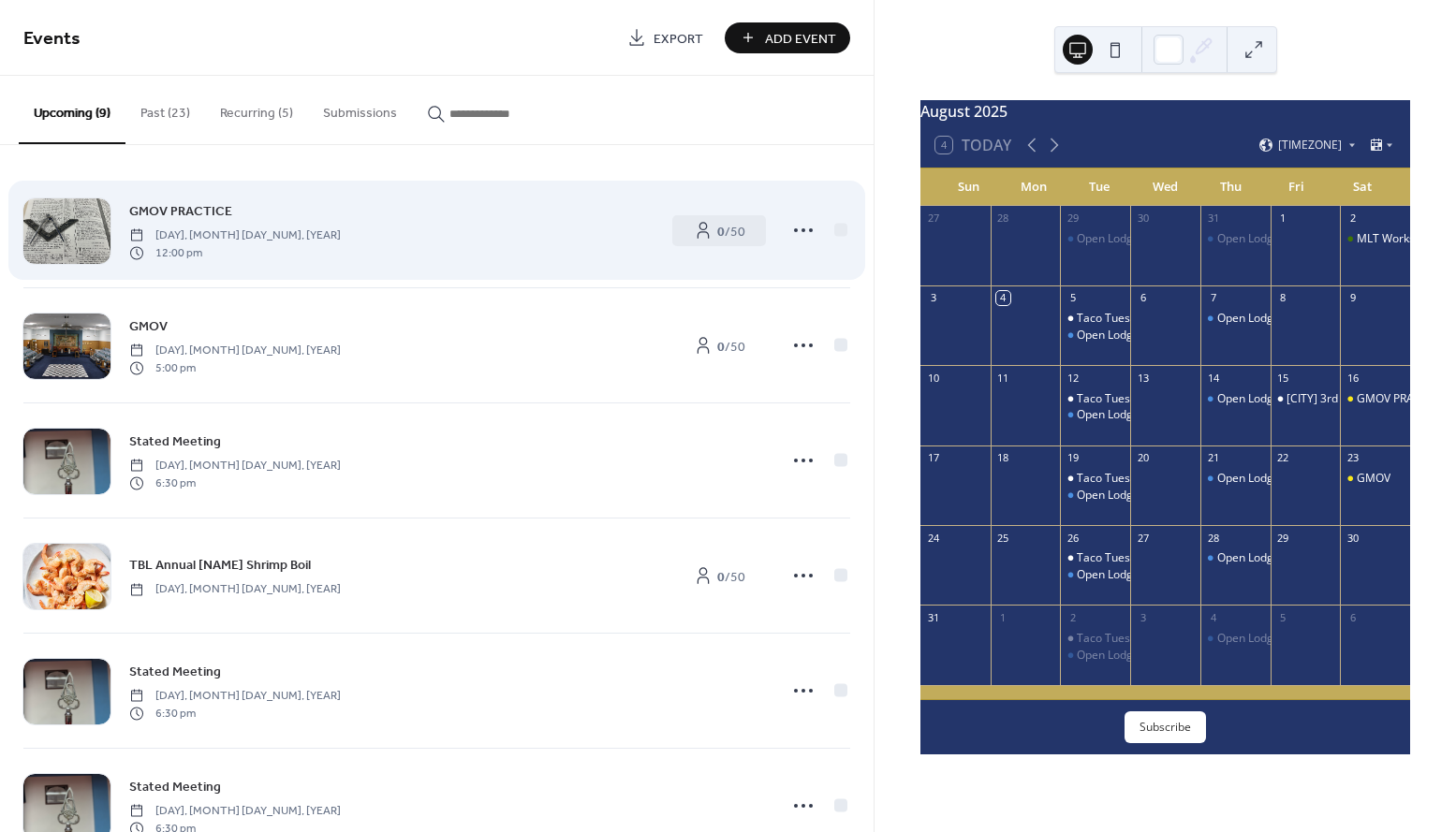click on "GMOV PRACTICE" at bounding box center (181, 212) 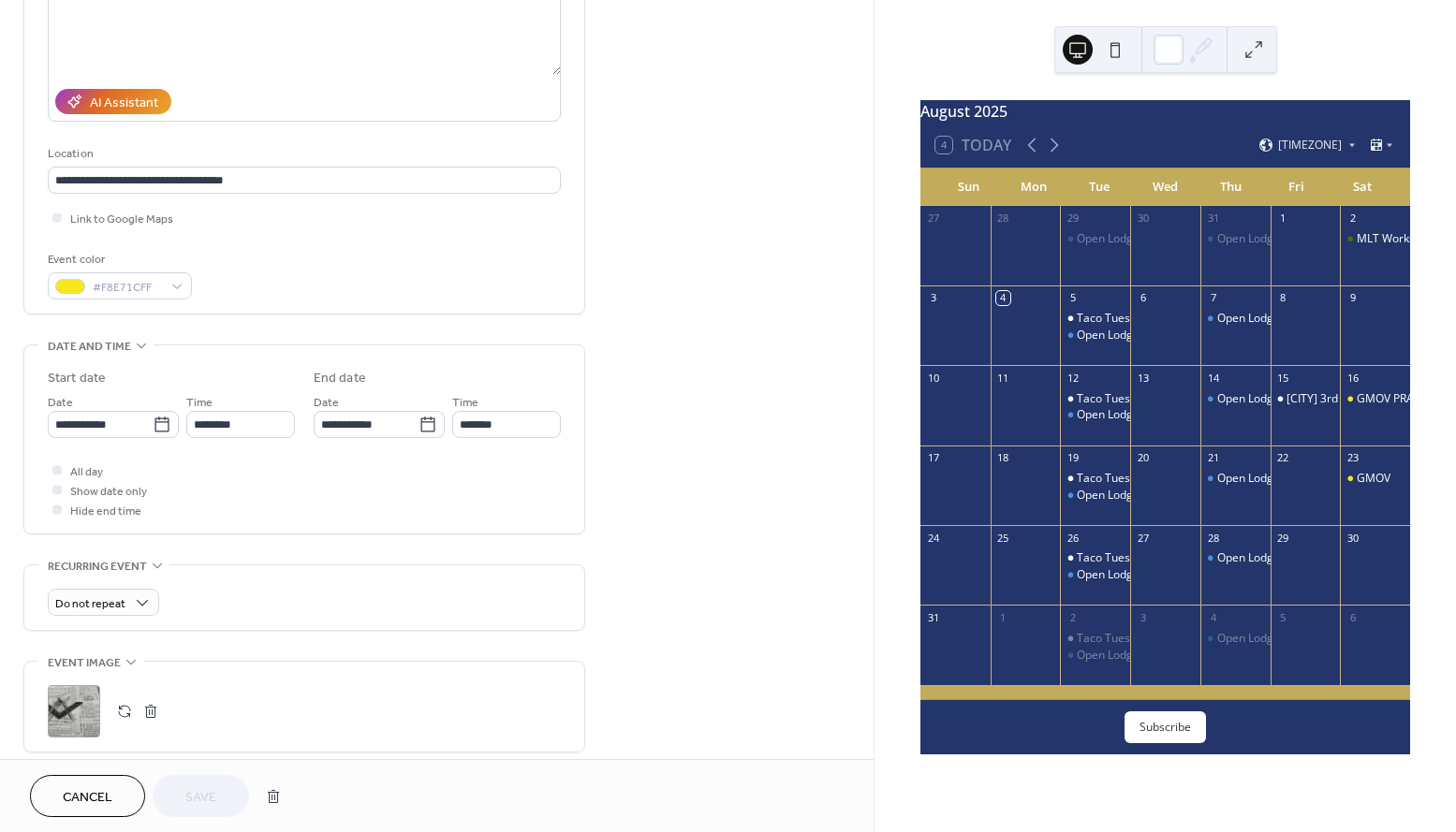 scroll, scrollTop: 0, scrollLeft: 0, axis: both 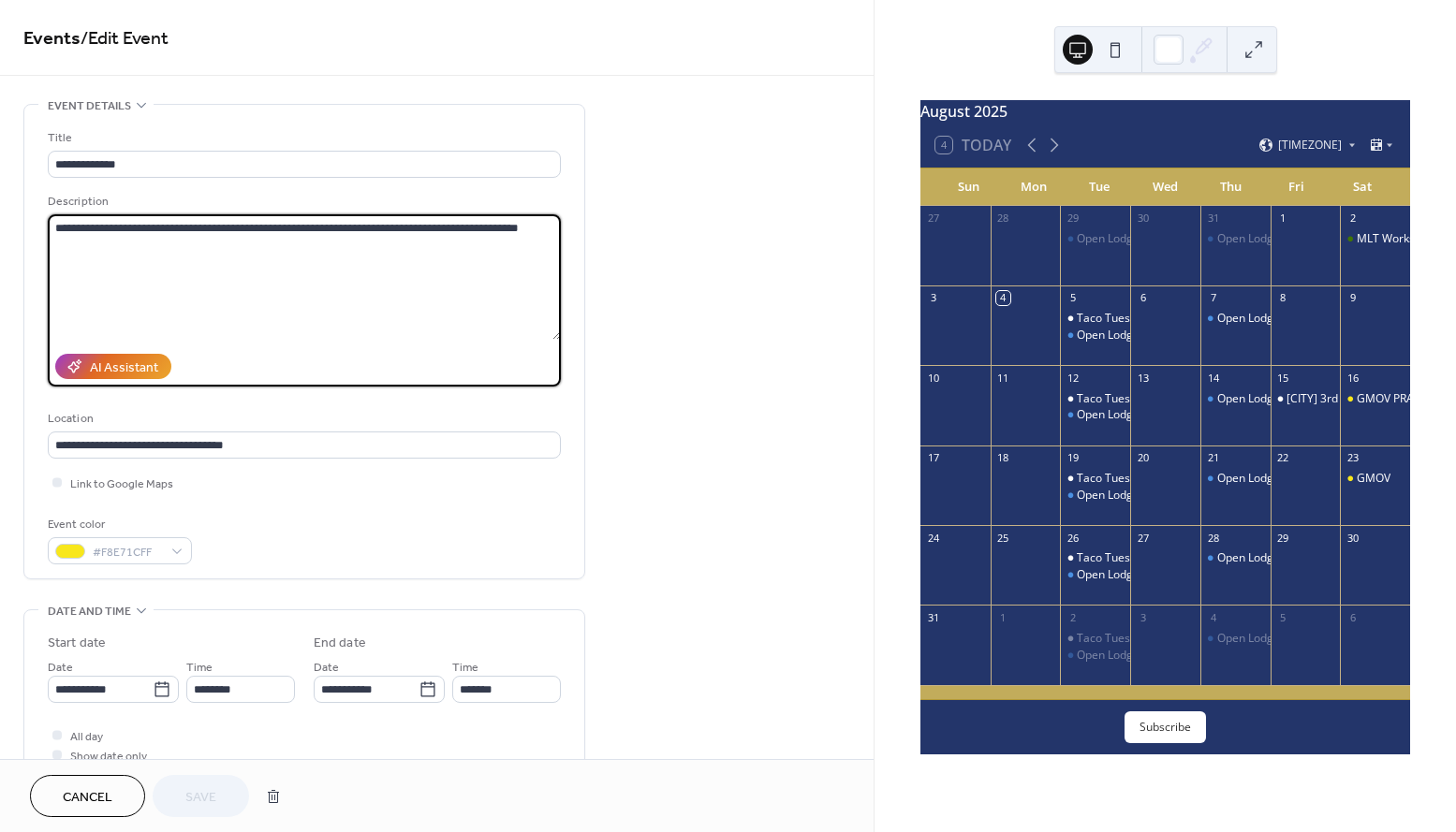 drag, startPoint x: 314, startPoint y: 227, endPoint x: 539, endPoint y: 245, distance: 225.7189 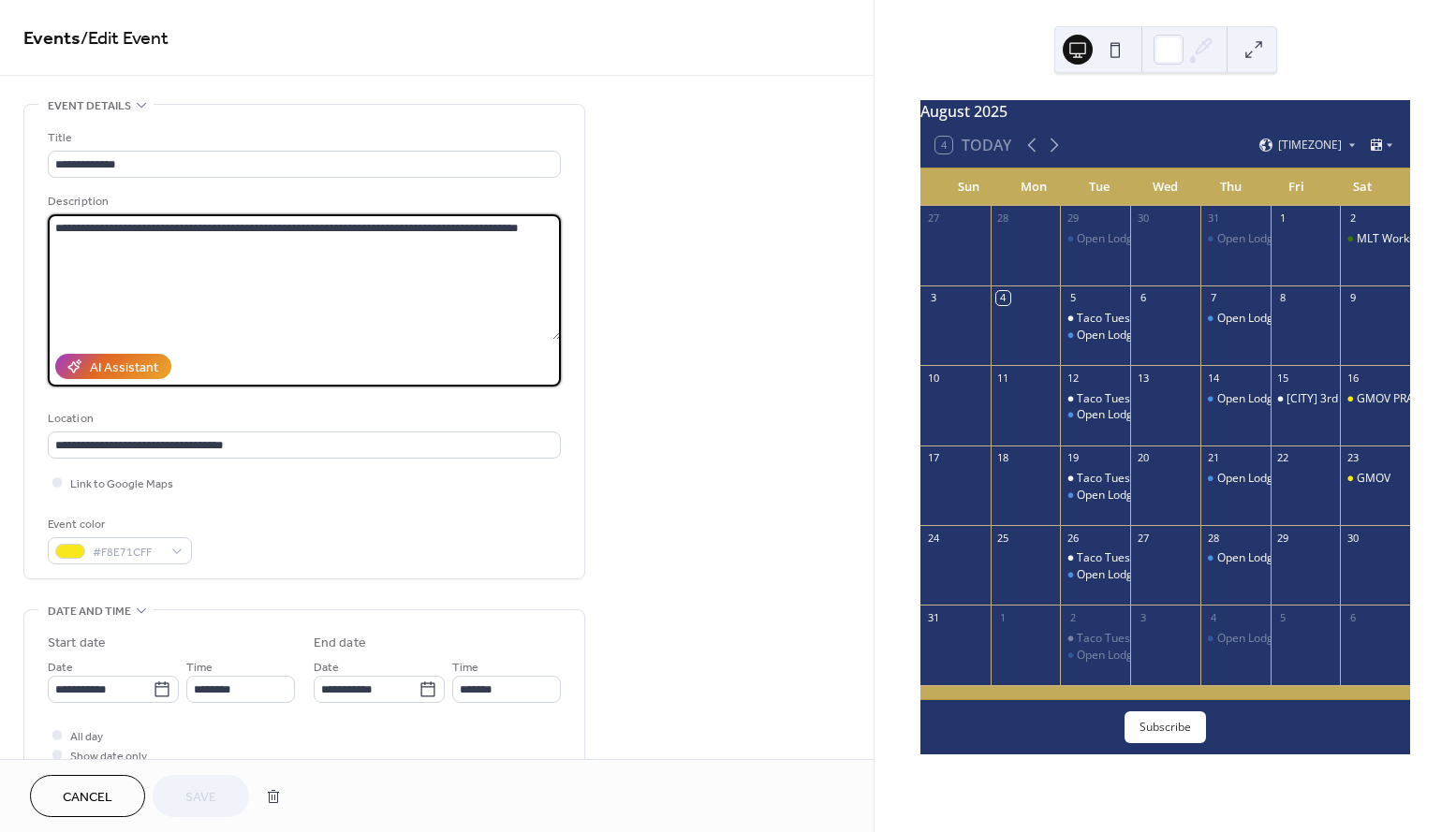 click on "**********" at bounding box center [304, 277] 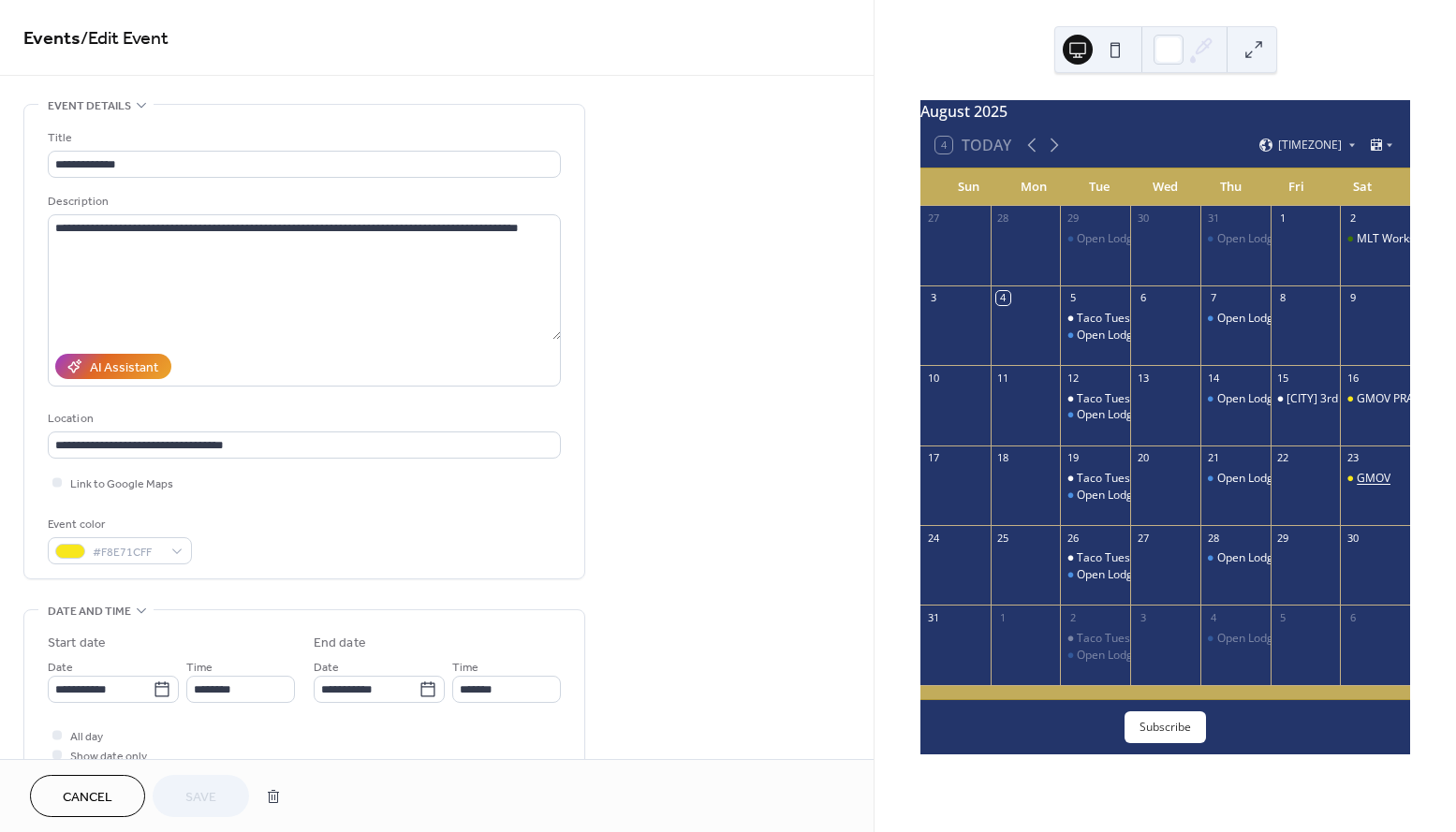 click on "GMOV" at bounding box center (1374, 478) 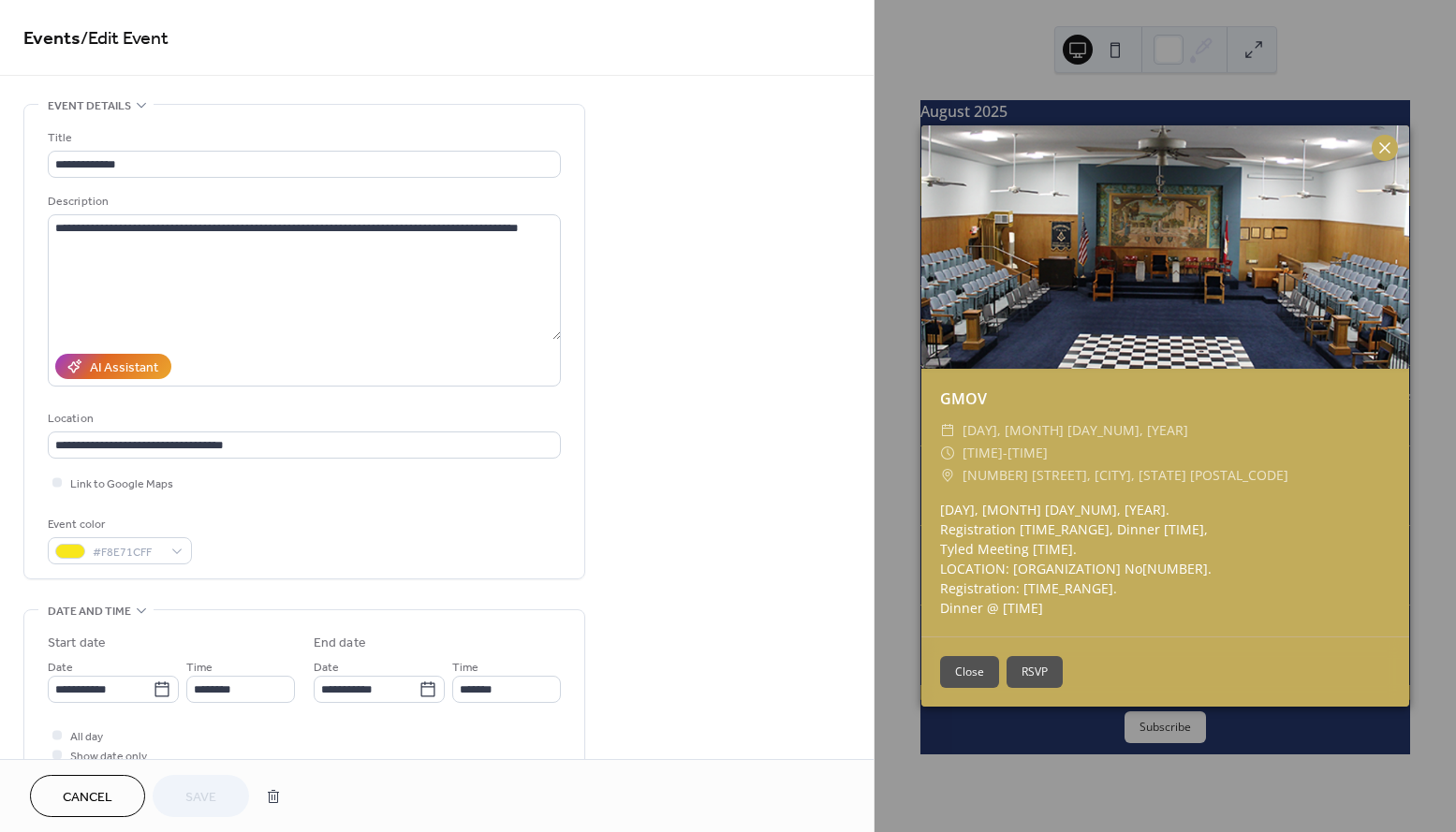 click 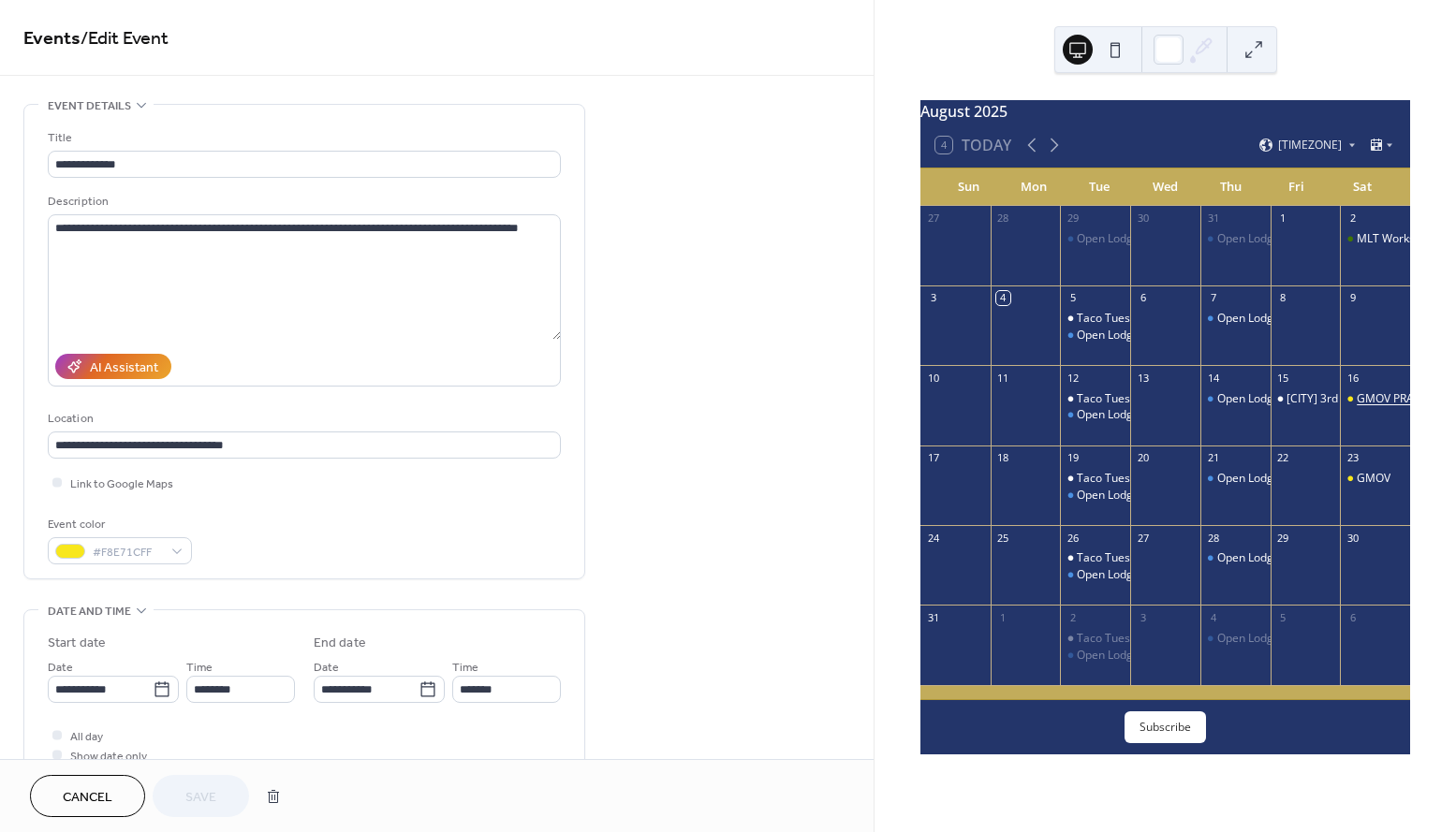 click on "GMOV PRACTICE" at bounding box center [1401, 399] 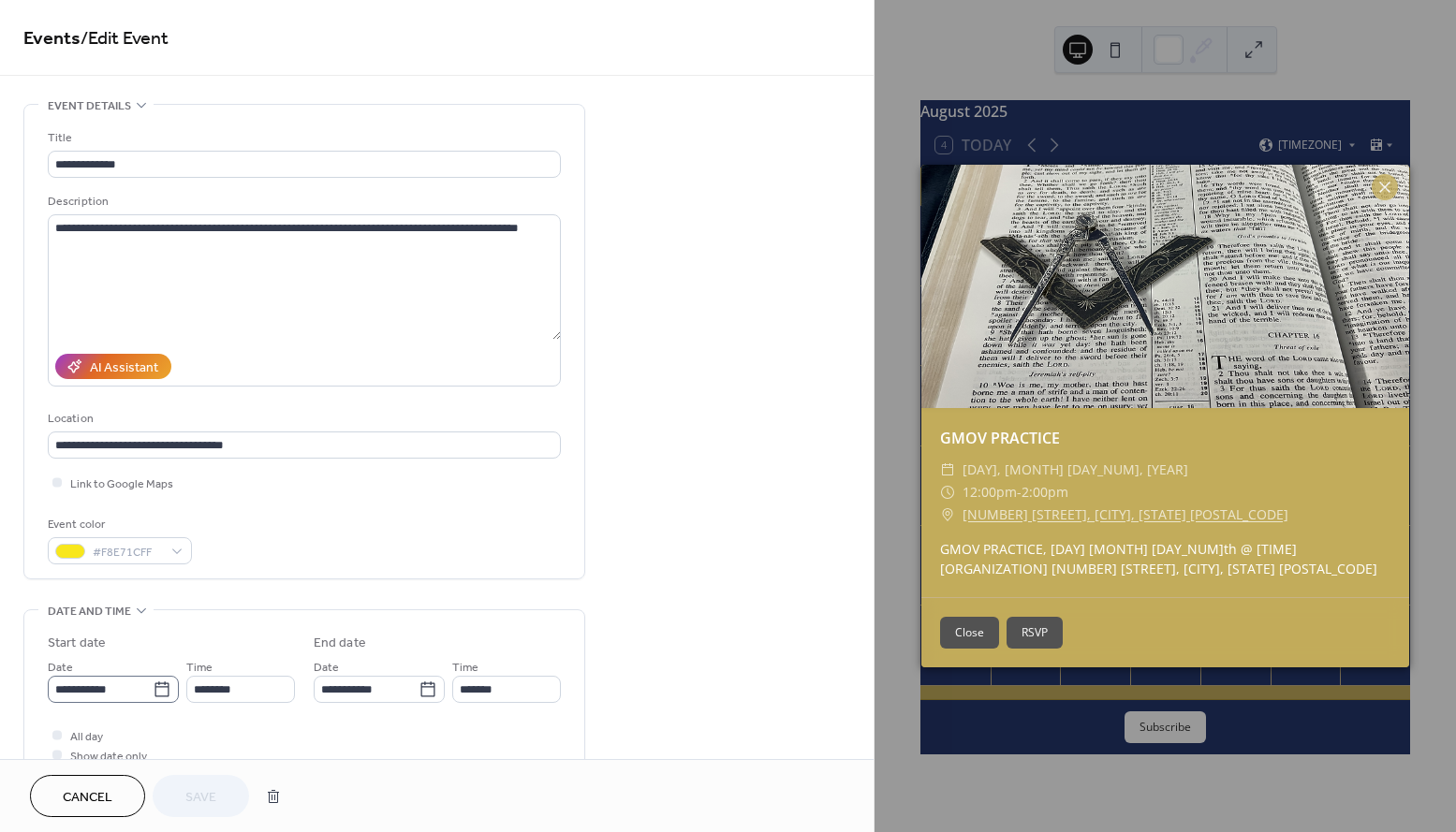 scroll, scrollTop: 1, scrollLeft: 0, axis: vertical 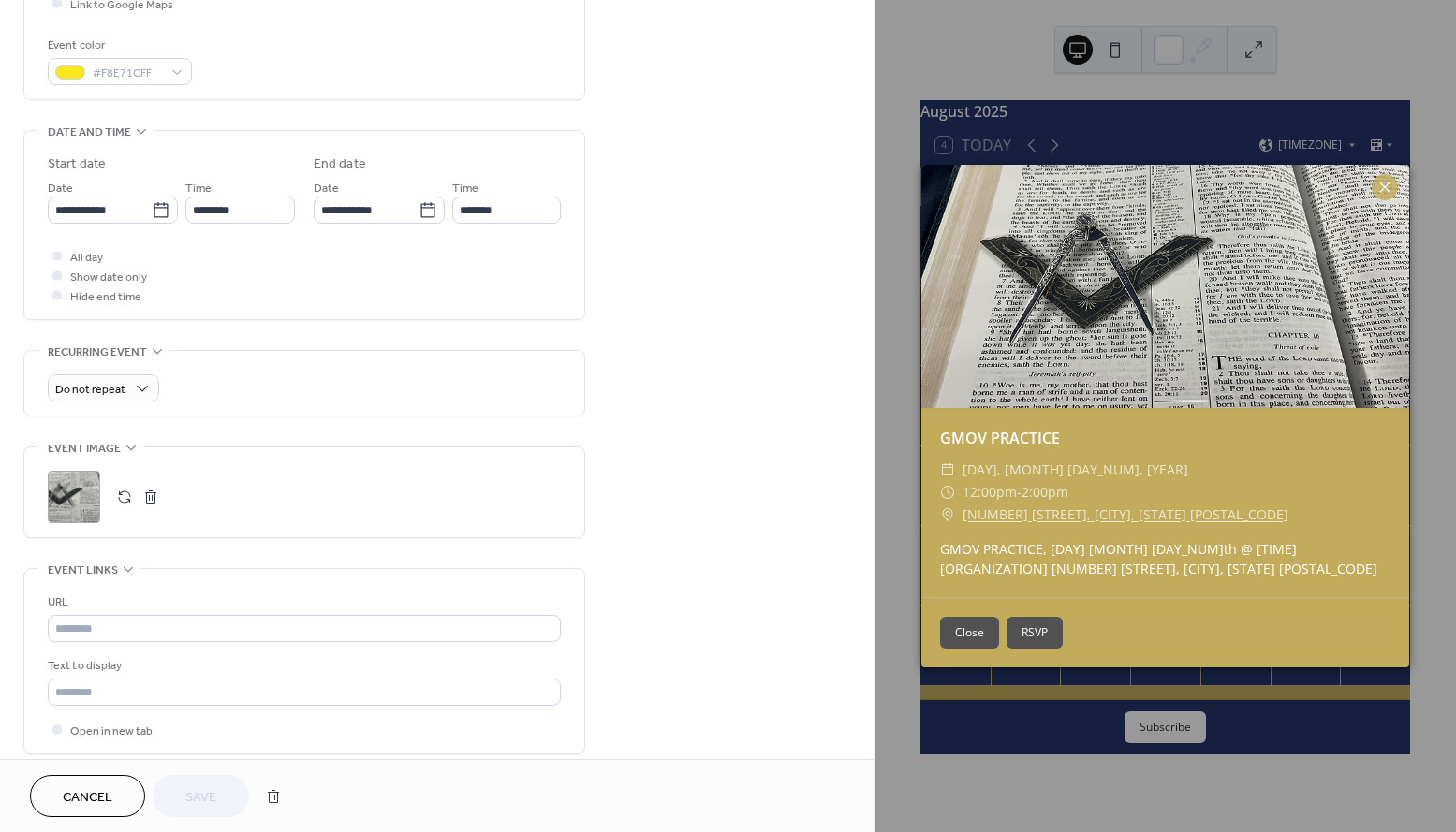click on ";" at bounding box center [74, 497] 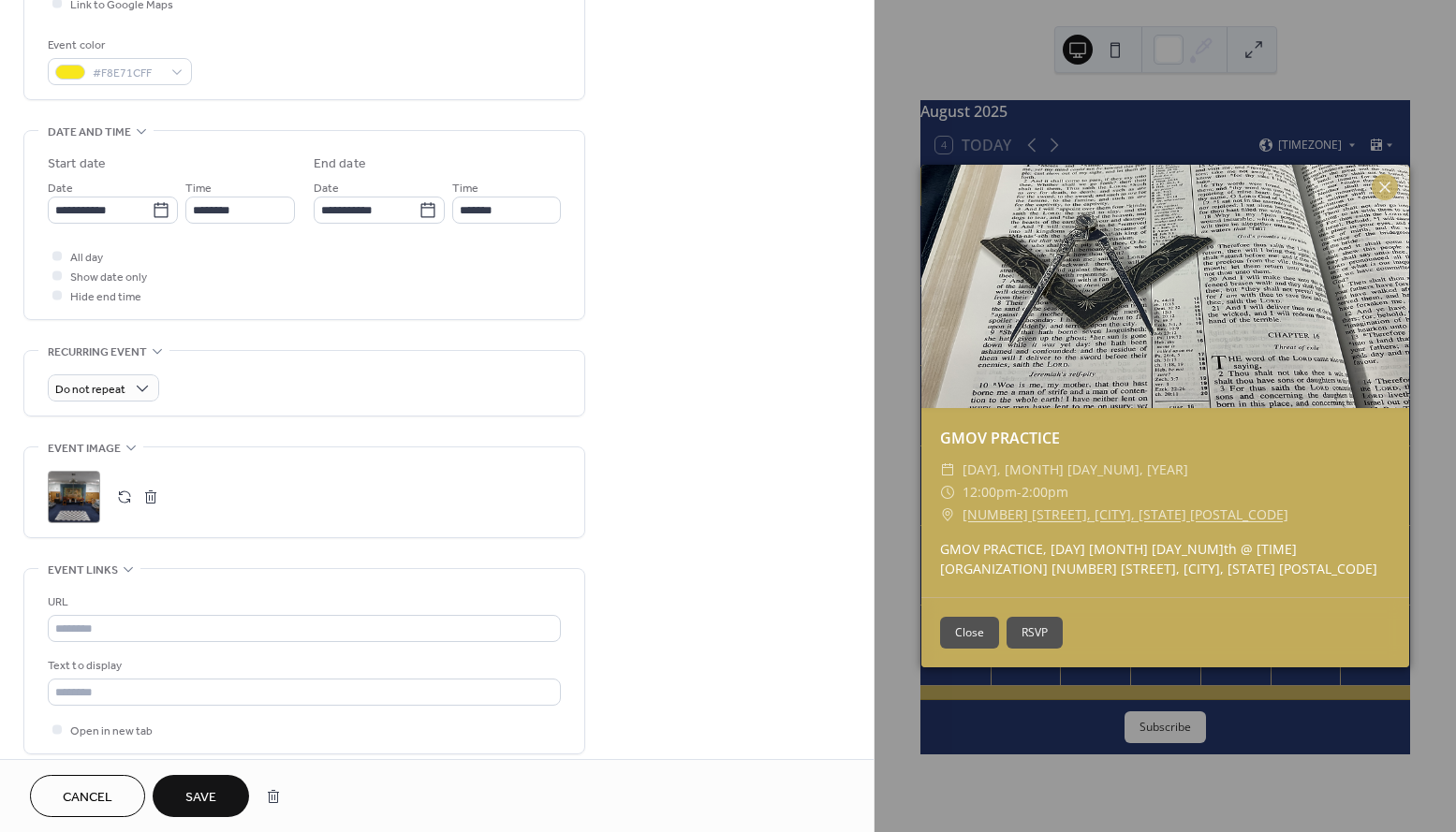 click on "Save" at bounding box center [200, 797] 